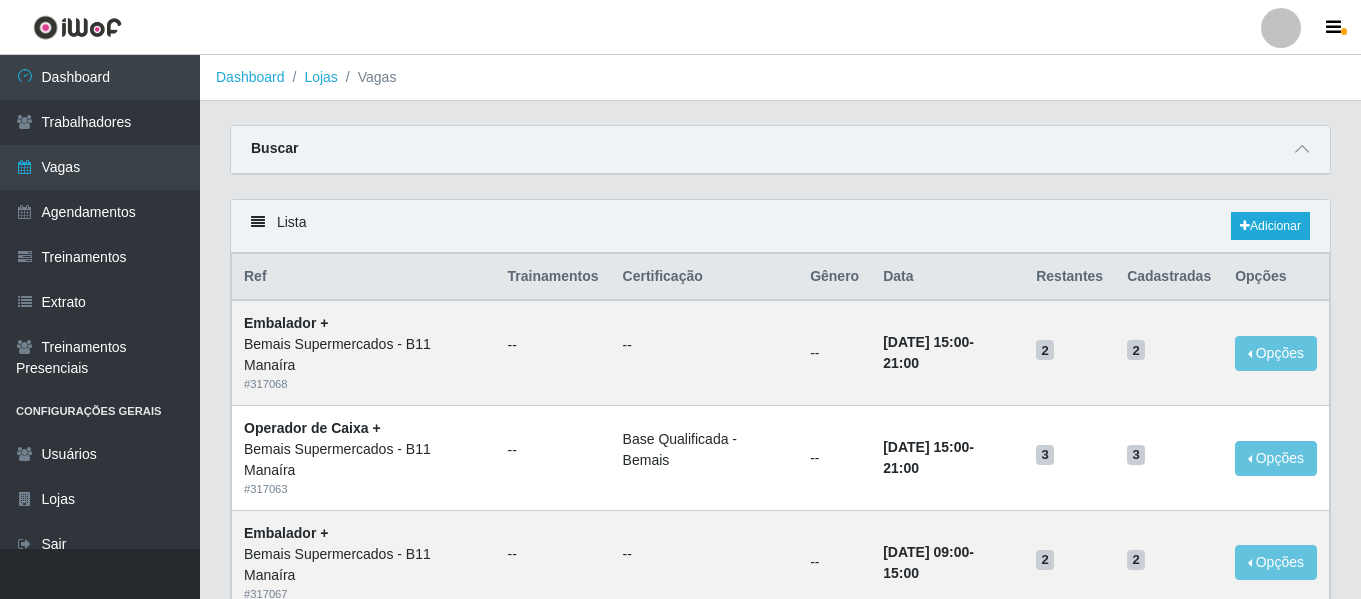 scroll, scrollTop: 0, scrollLeft: 0, axis: both 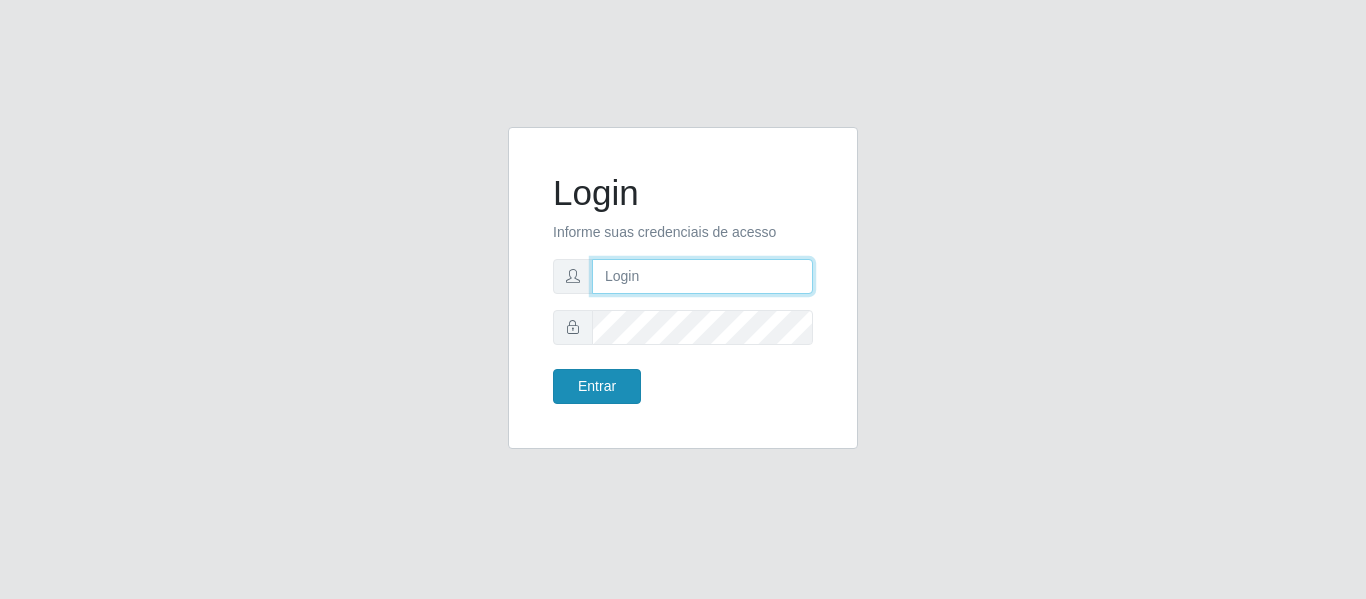 type on "erivan@B11" 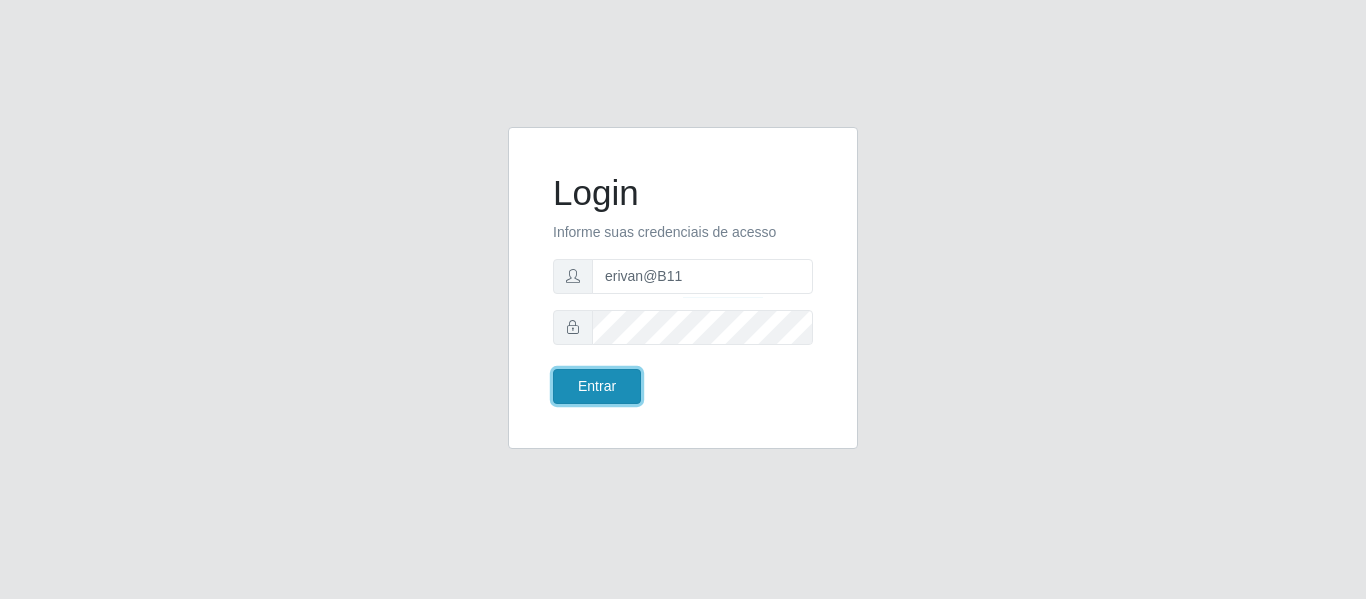 click on "Entrar" at bounding box center (597, 386) 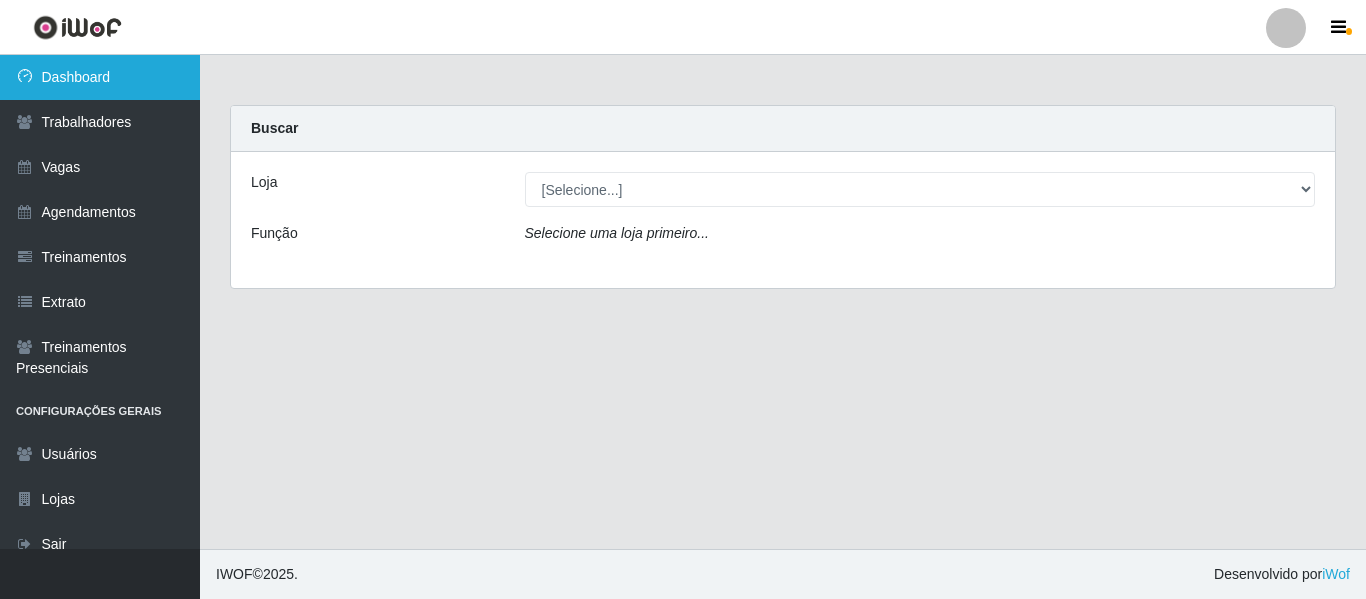 click on "Dashboard" at bounding box center [100, 77] 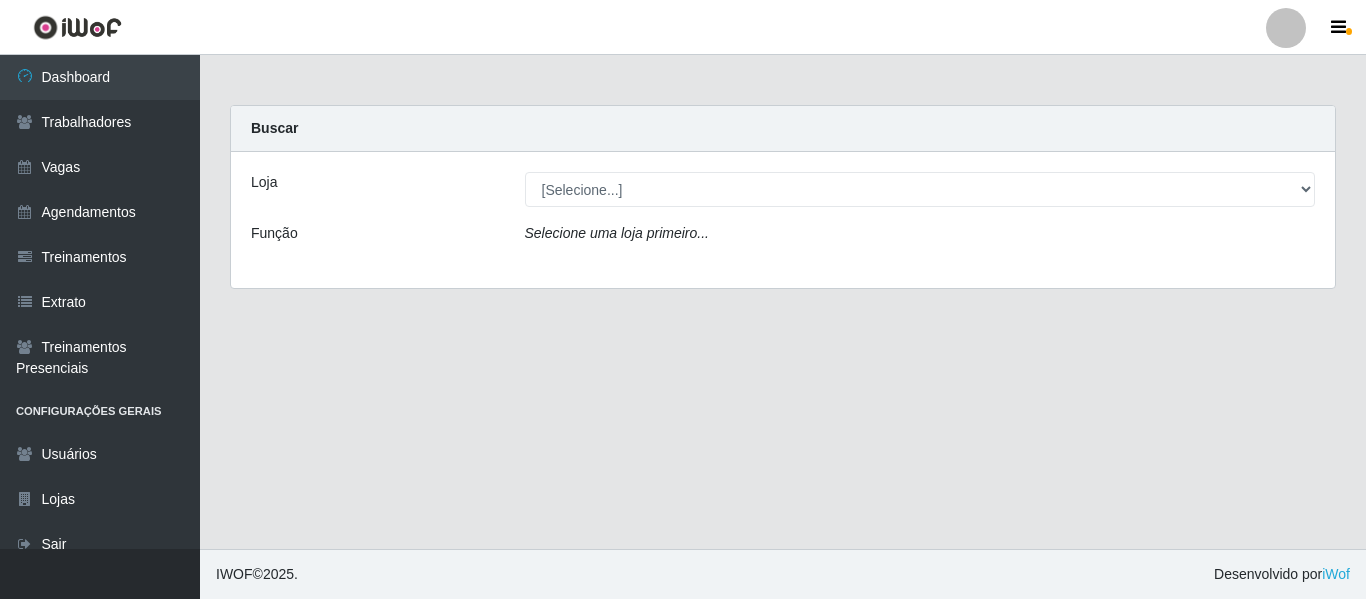 click on "Loja [Selecione...] Bemais Supermercados - B11 Manaíra Função Selecione uma loja primeiro..." at bounding box center (783, 220) 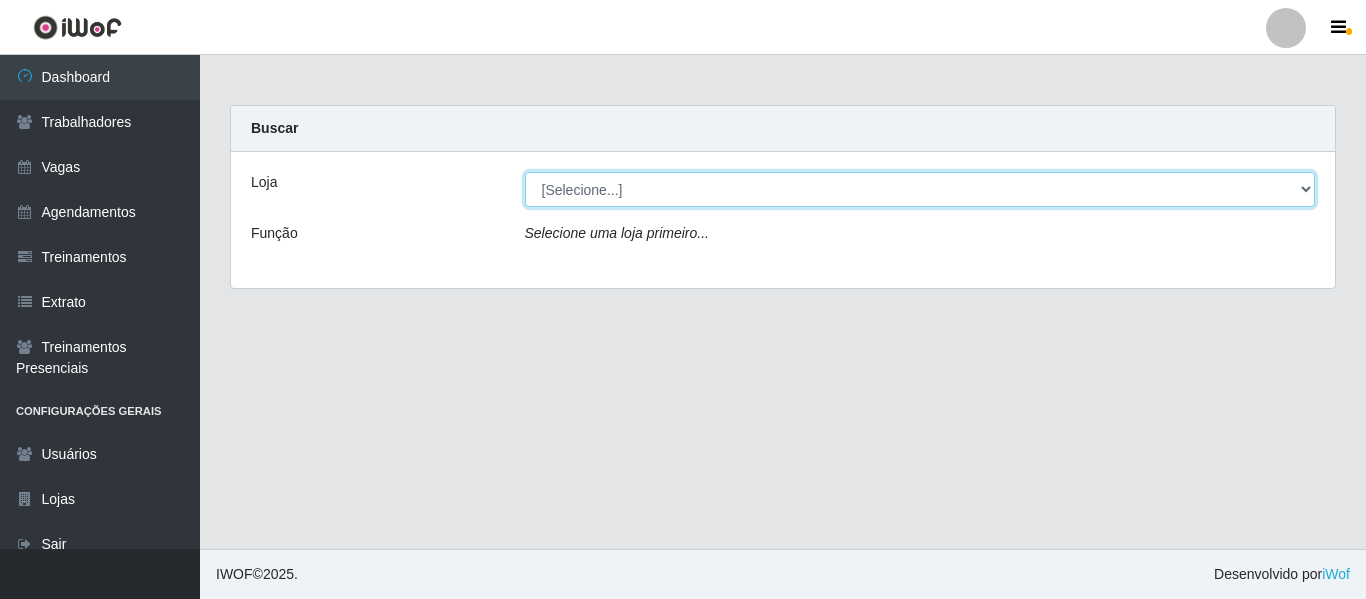 click on "[Selecione...] Bemais Supermercados - B11 Manaíra" at bounding box center [920, 189] 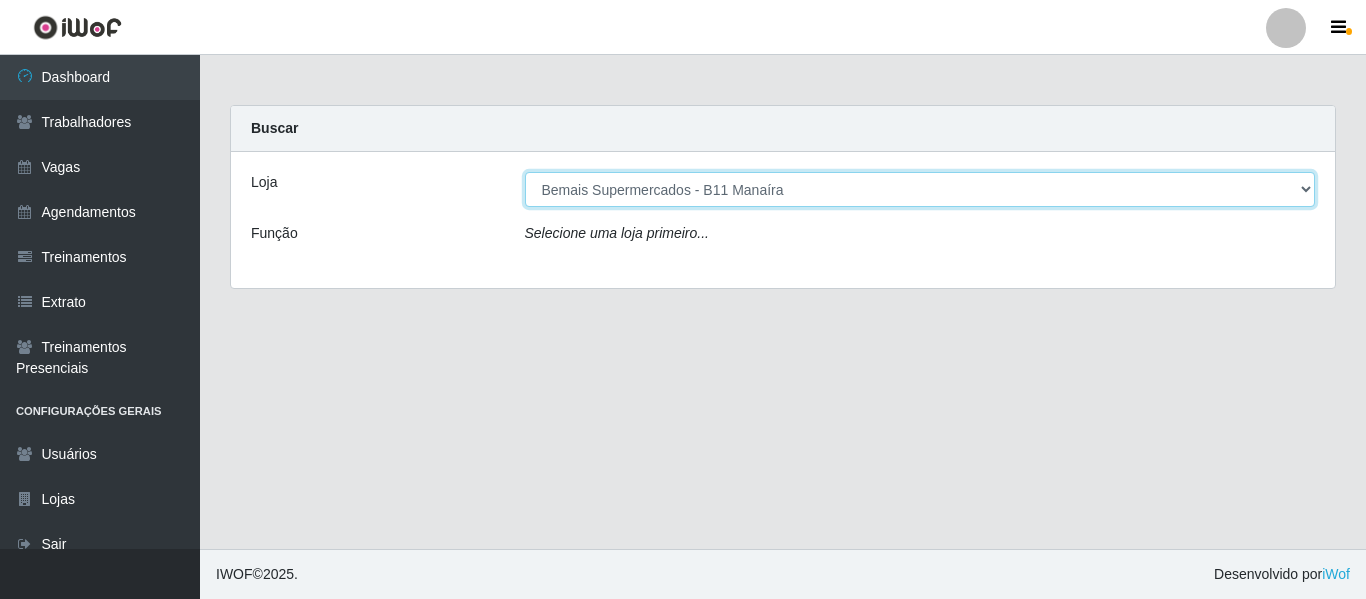 click on "[Selecione...] Bemais Supermercados - B11 Manaíra" at bounding box center [920, 189] 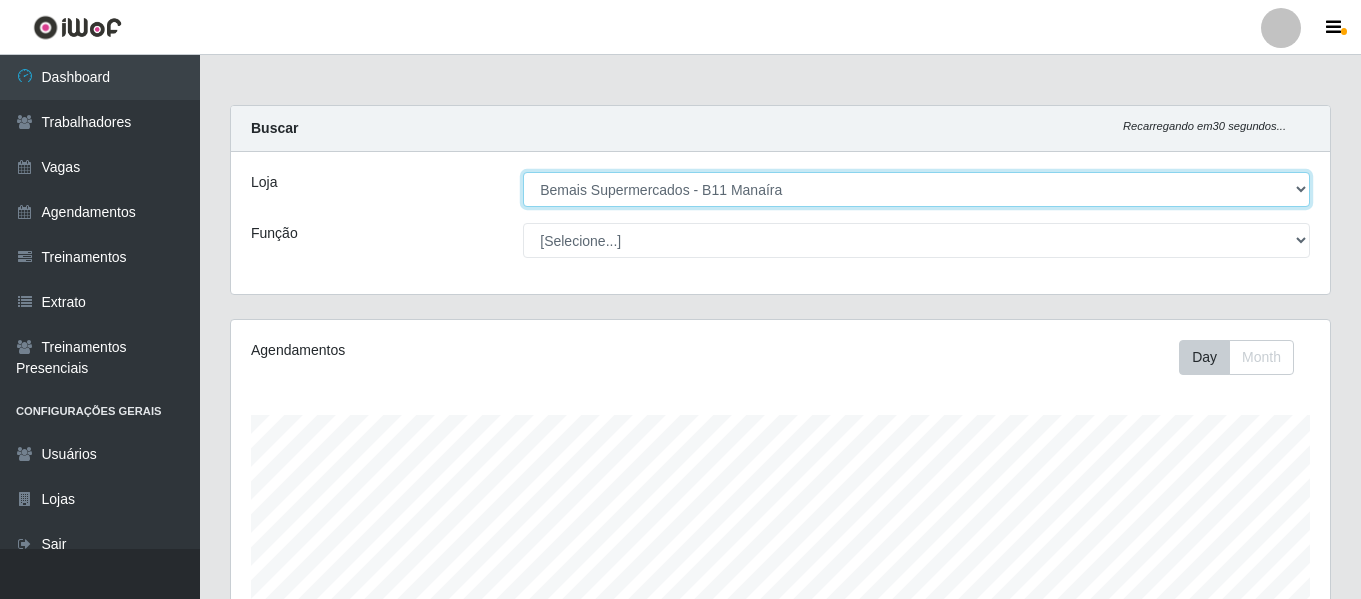 scroll, scrollTop: 999585, scrollLeft: 998901, axis: both 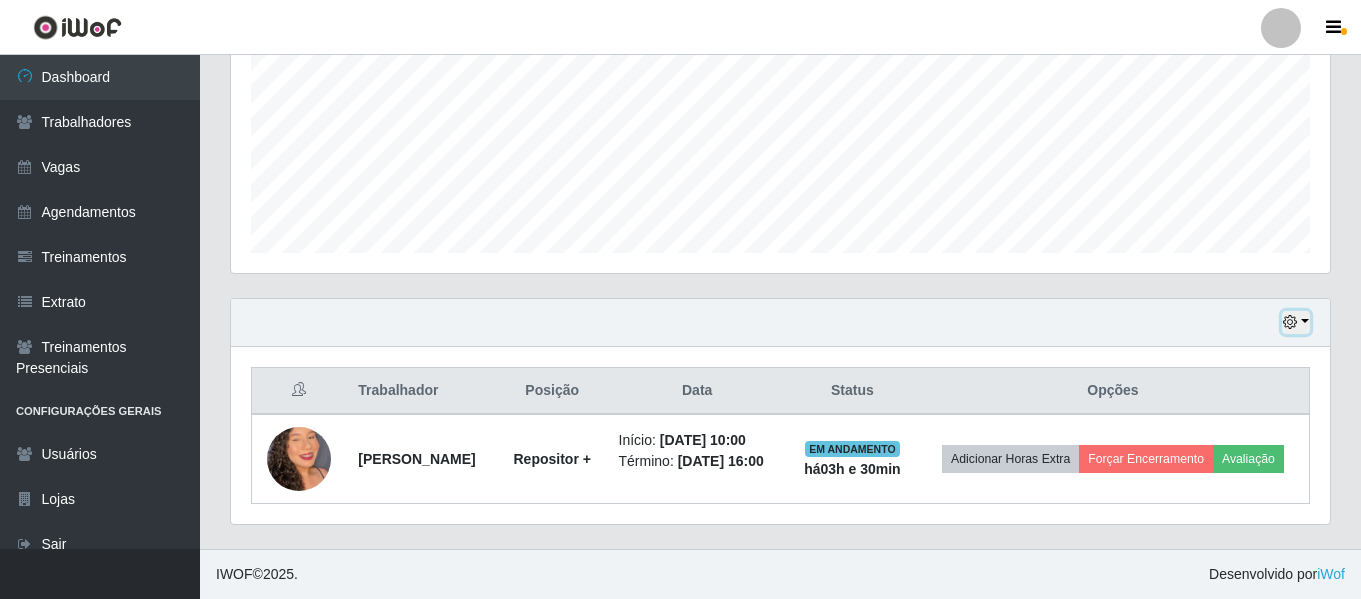 click at bounding box center (1296, 322) 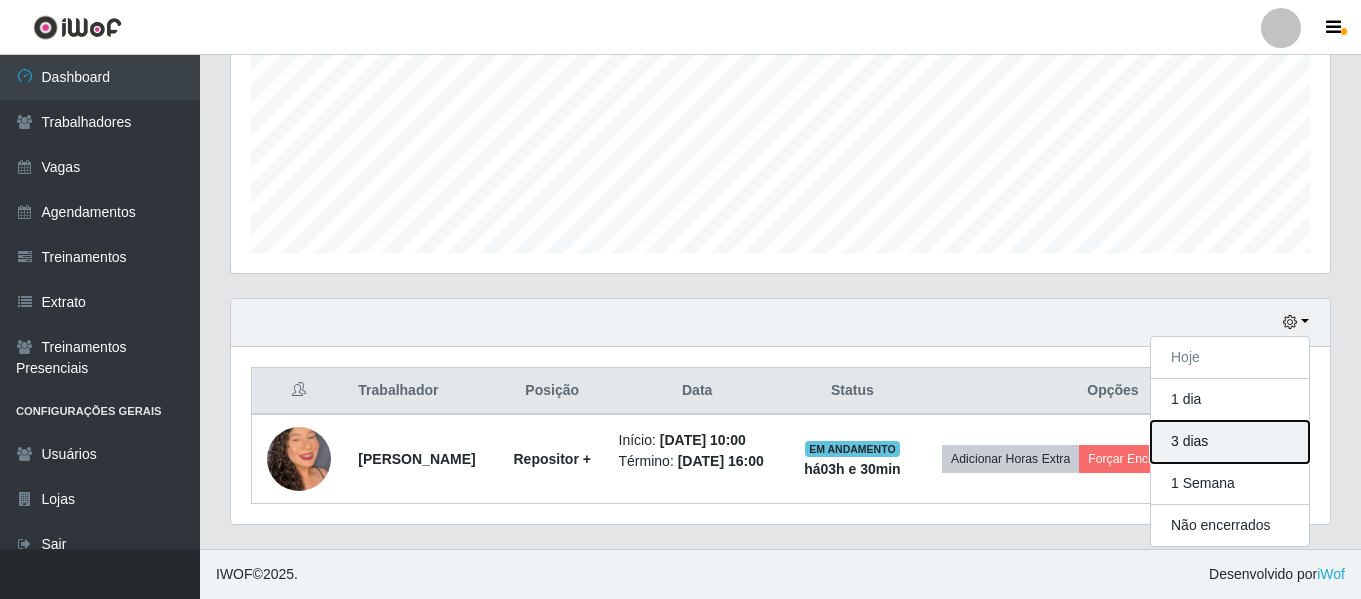 click on "3 dias" at bounding box center [1230, 442] 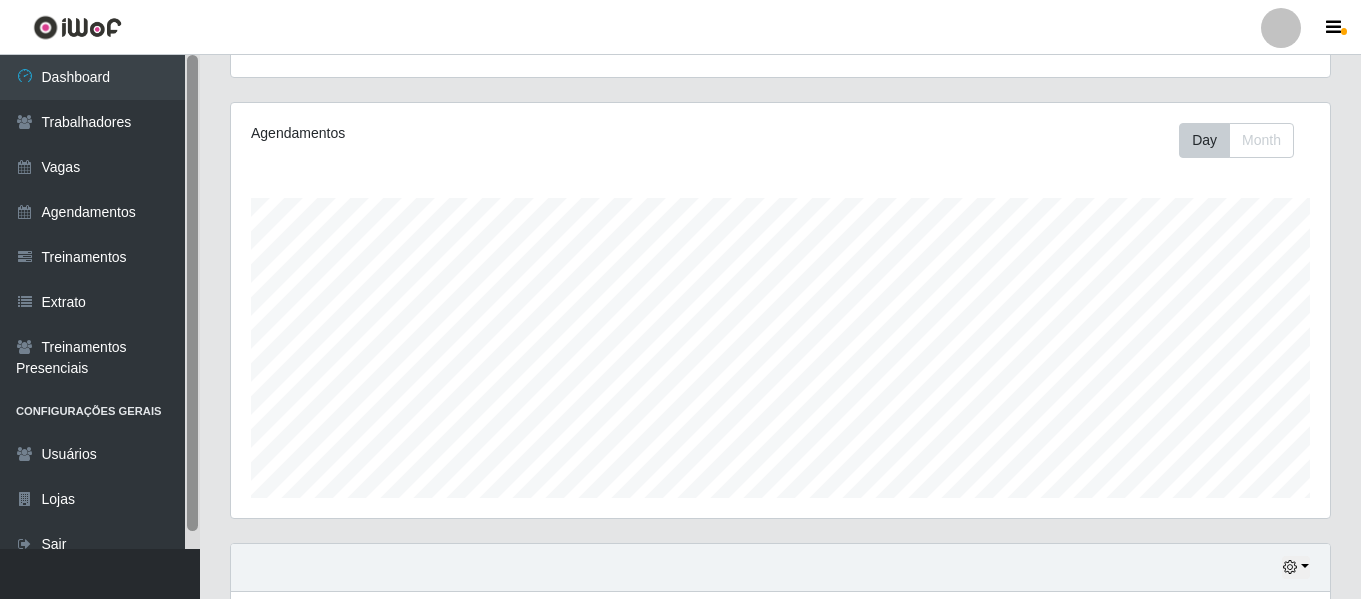 scroll, scrollTop: 198, scrollLeft: 0, axis: vertical 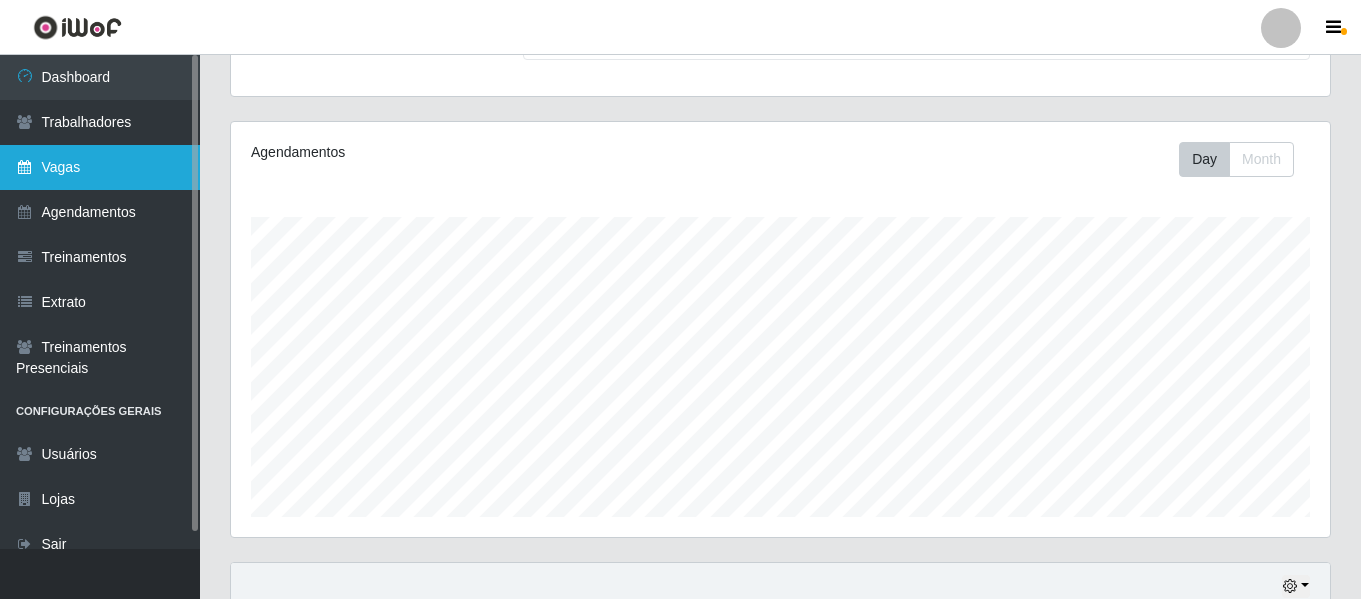 click on "Vagas" at bounding box center [100, 167] 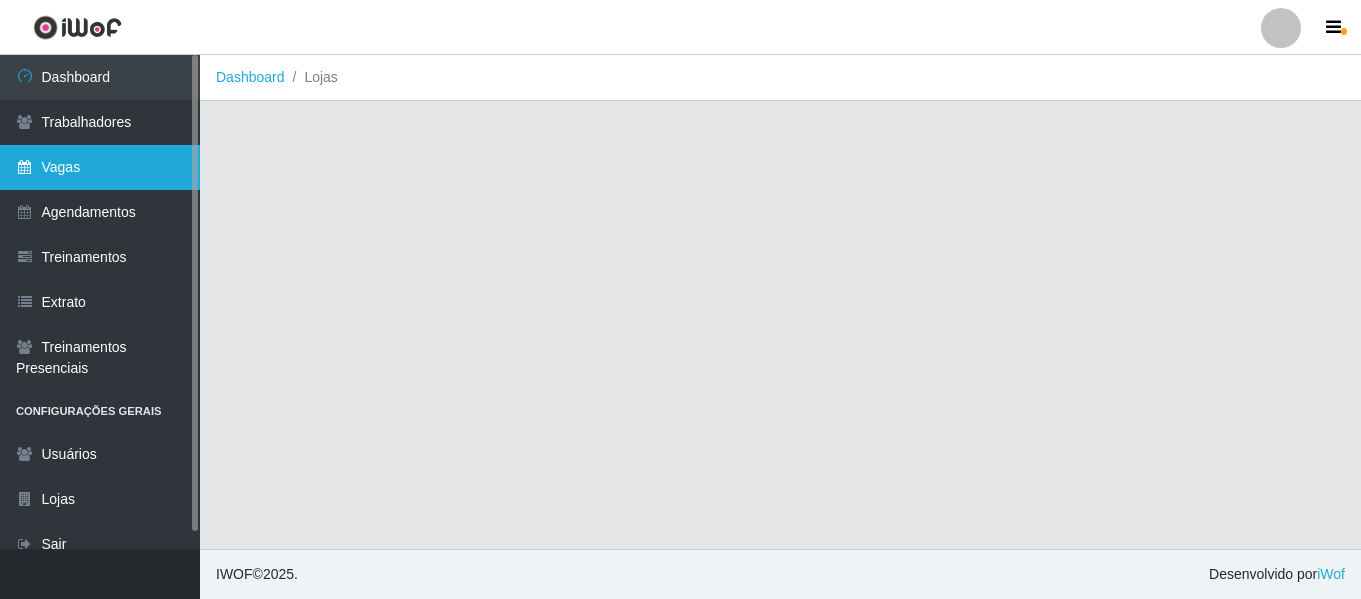scroll, scrollTop: 0, scrollLeft: 0, axis: both 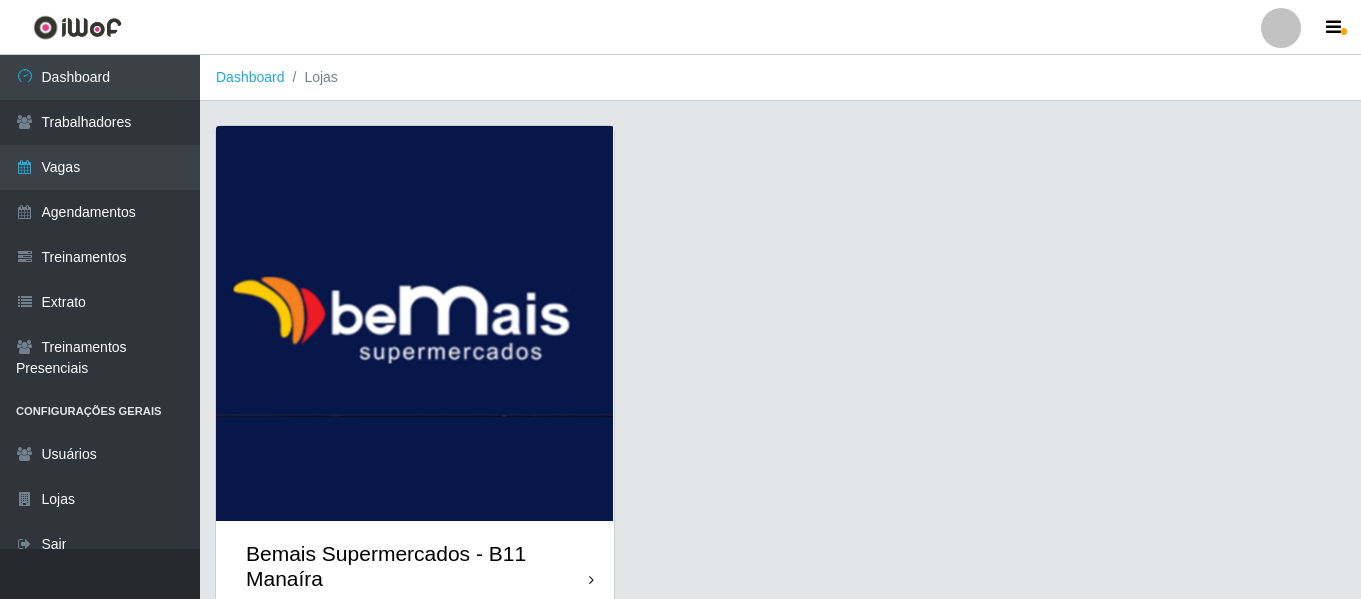 click at bounding box center [415, 323] 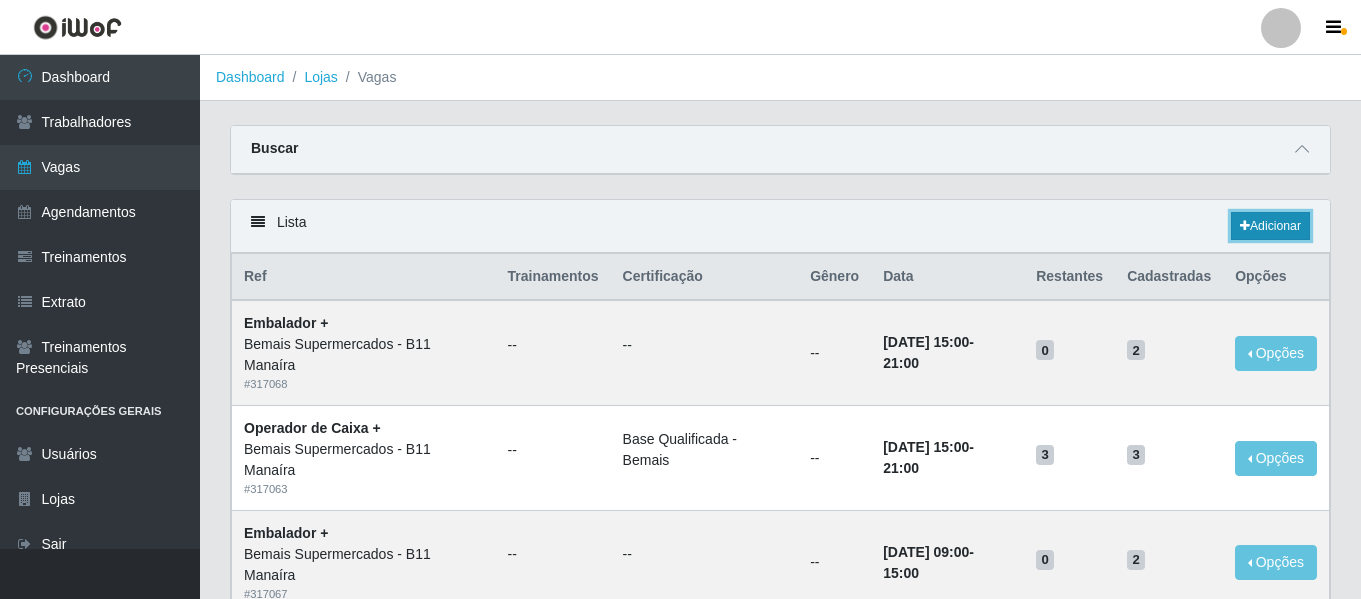 click on "Adicionar" at bounding box center [1270, 226] 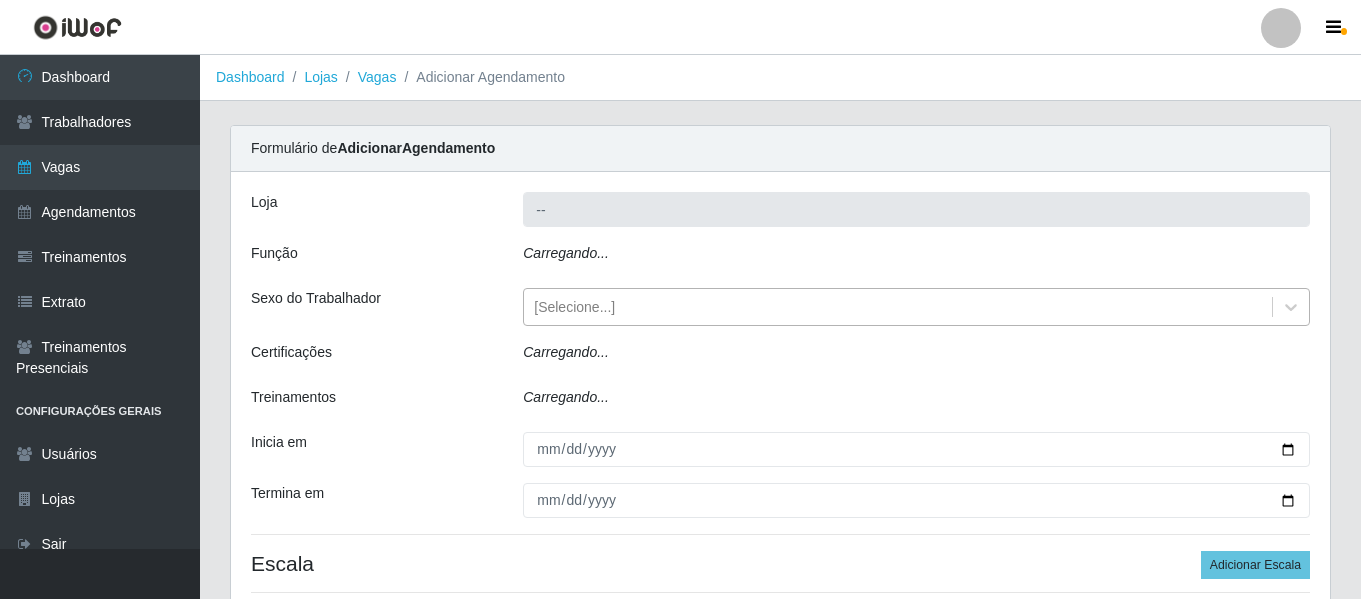 type on "Bemais Supermercados - B11 Manaíra" 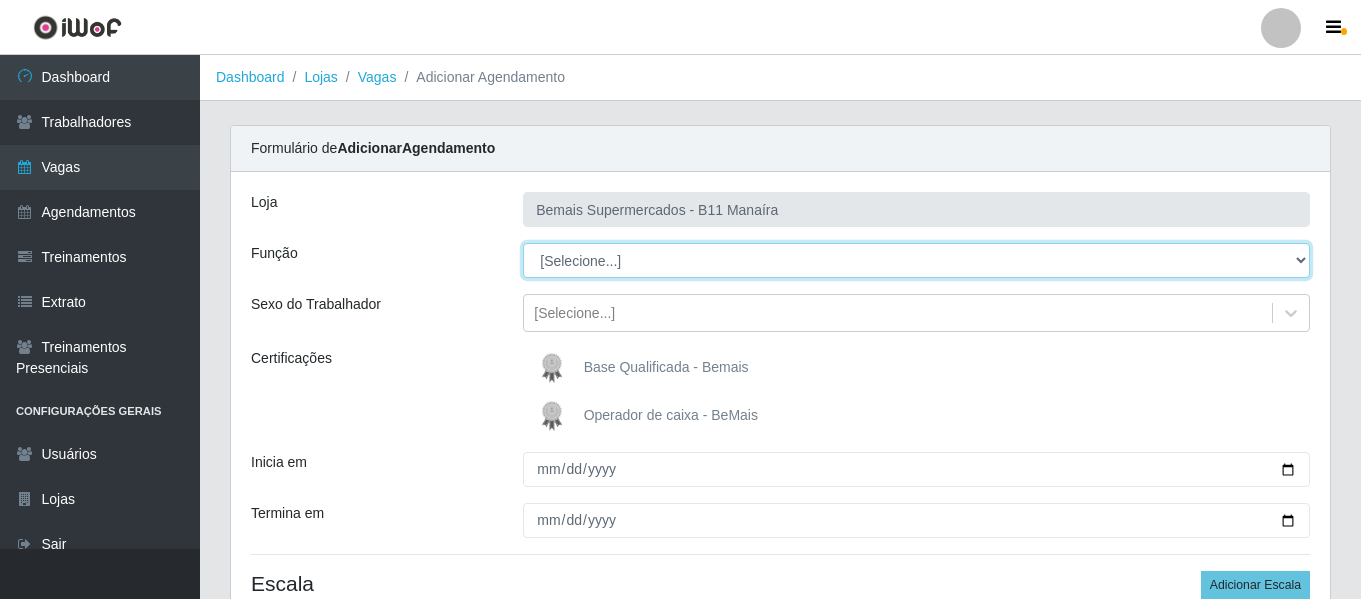 click on "[Selecione...] ASG ASG + ASG ++ Auxiliar de Estacionamento Auxiliar de Estacionamento + Auxiliar de Estacionamento ++ Auxiliar de Estoque Auxiliar de Estoque + Auxiliar de [GEOGRAPHIC_DATA] ++ Balconista de Açougue  Balconista de Açougue + Balconista de Açougue ++ Balconista de Frios Balconista de Frios + Balconista de Frios ++ Balconista de Padaria  Balconista de Padaria + Balconista de Padaria ++ Embalador Embalador + Embalador ++ Operador de Caixa Operador de Caixa + Operador de Caixa ++ Repositor  Repositor + Repositor ++ Repositor de Frios Repositor de Frios + Repositor de Frios ++ Repositor de Hortifruti Repositor de Hortifruti + Repositor de Hortifruti ++" at bounding box center [916, 260] 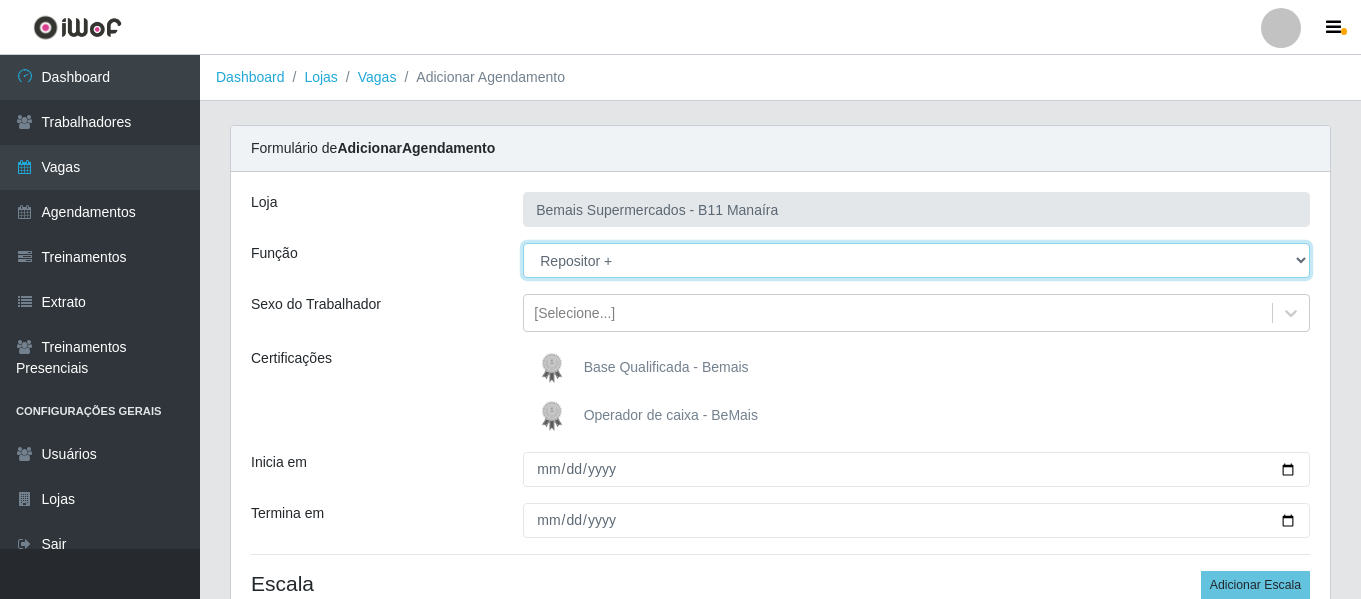 click on "[Selecione...] ASG ASG + ASG ++ Auxiliar de Estacionamento Auxiliar de Estacionamento + Auxiliar de Estacionamento ++ Auxiliar de Estoque Auxiliar de Estoque + Auxiliar de [GEOGRAPHIC_DATA] ++ Balconista de Açougue  Balconista de Açougue + Balconista de Açougue ++ Balconista de Frios Balconista de Frios + Balconista de Frios ++ Balconista de Padaria  Balconista de Padaria + Balconista de Padaria ++ Embalador Embalador + Embalador ++ Operador de Caixa Operador de Caixa + Operador de Caixa ++ Repositor  Repositor + Repositor ++ Repositor de Frios Repositor de Frios + Repositor de Frios ++ Repositor de Hortifruti Repositor de Hortifruti + Repositor de Hortifruti ++" at bounding box center (916, 260) 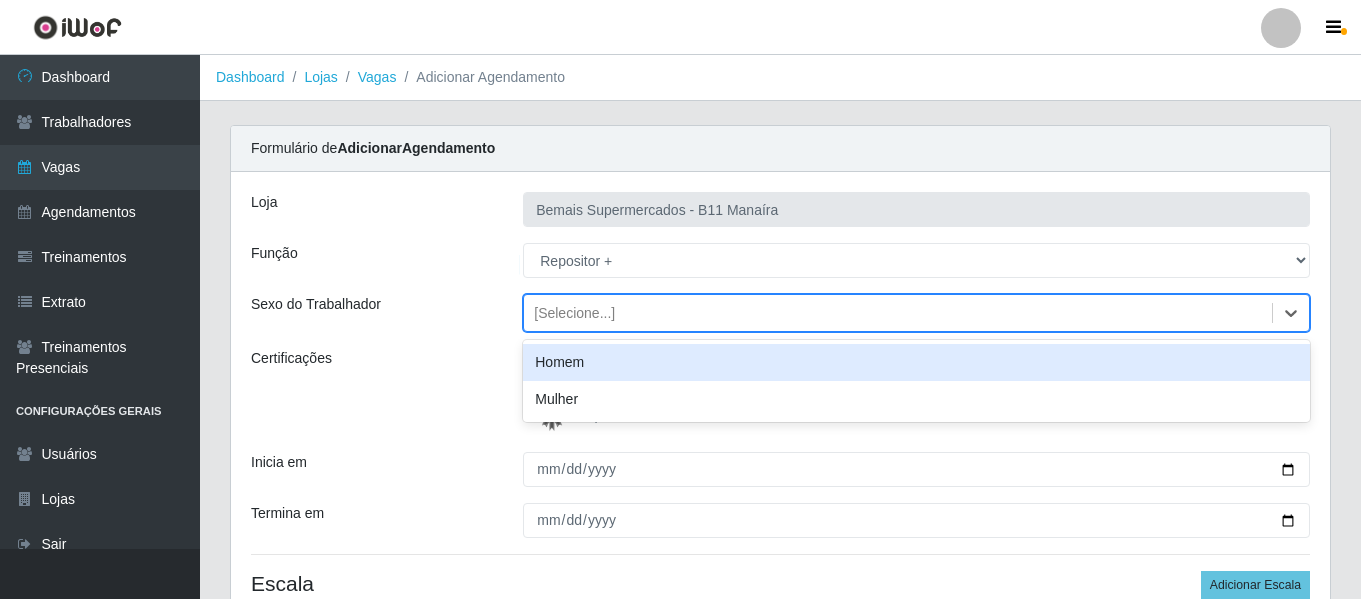 click on "[Selecione...]" at bounding box center [898, 313] 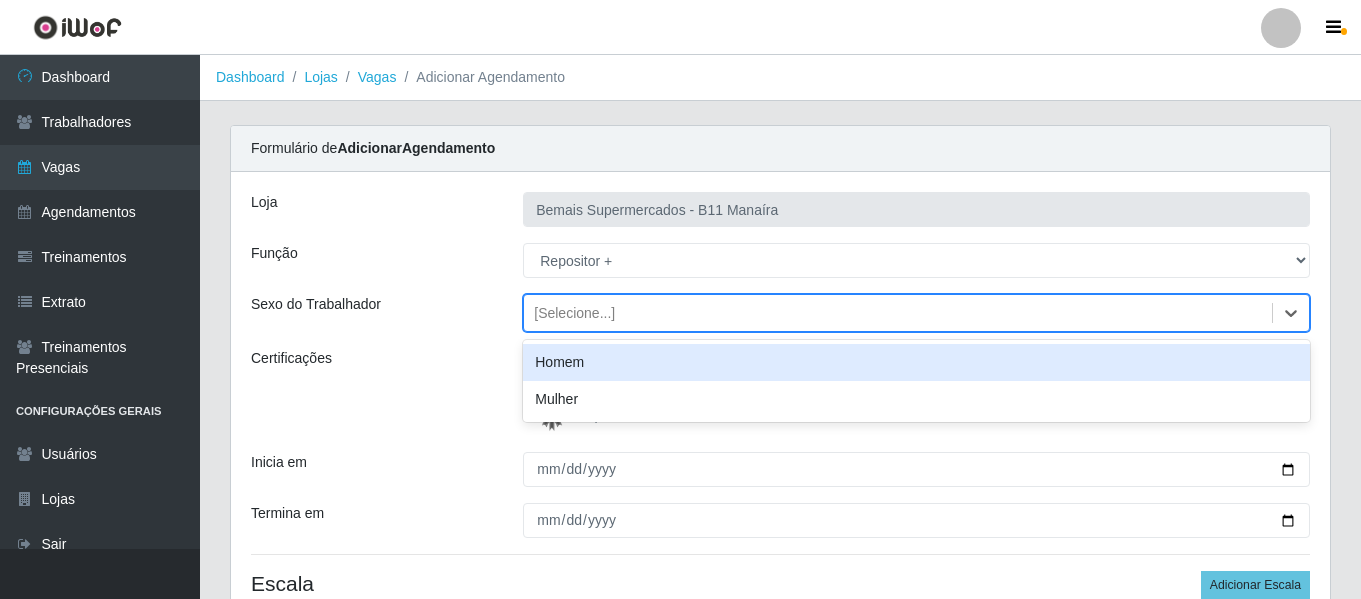 click on "Certificações" at bounding box center [372, 392] 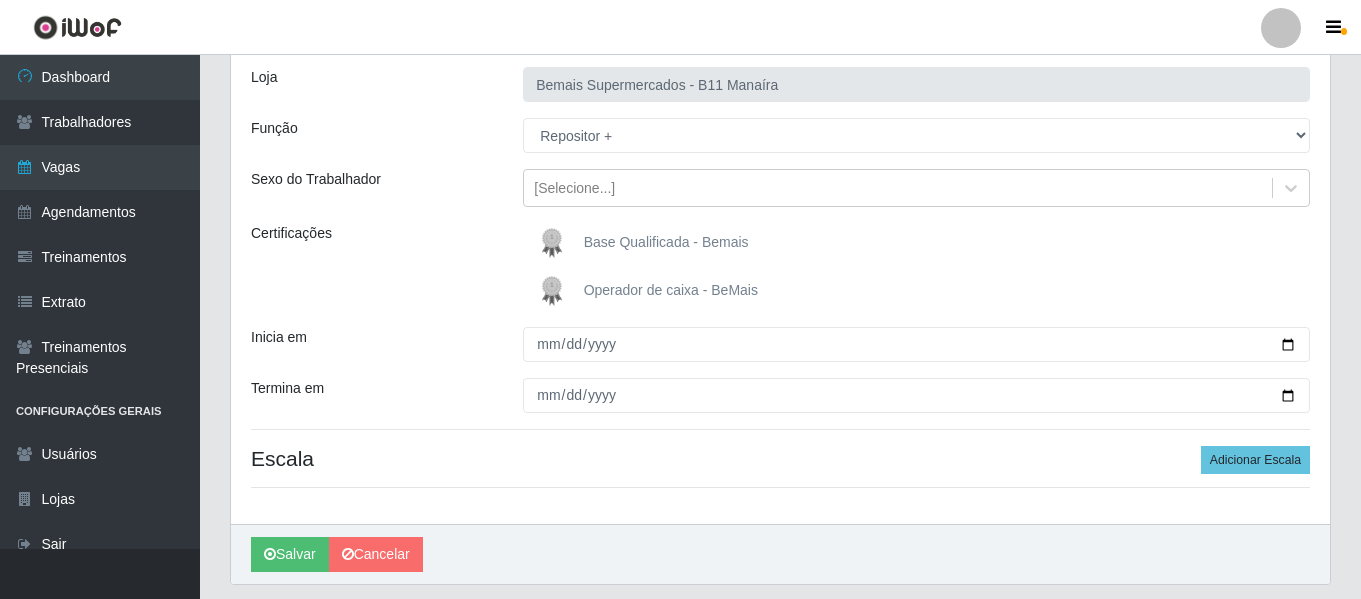 scroll, scrollTop: 0, scrollLeft: 0, axis: both 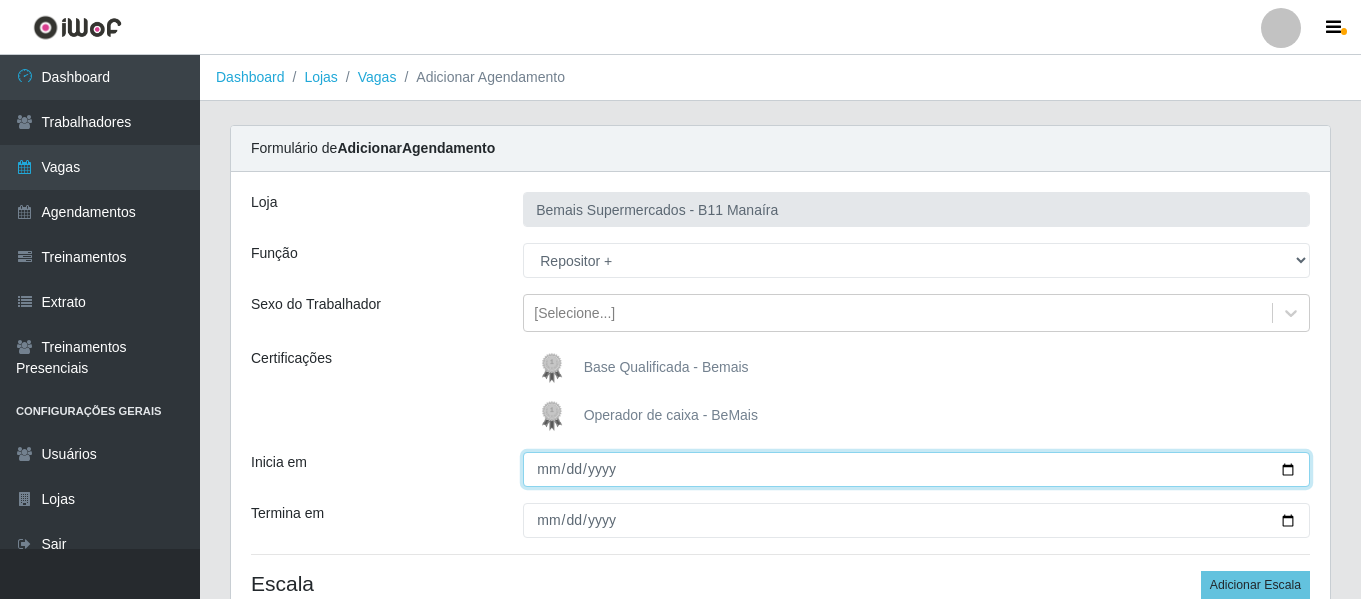 click on "Inicia em" at bounding box center (916, 469) 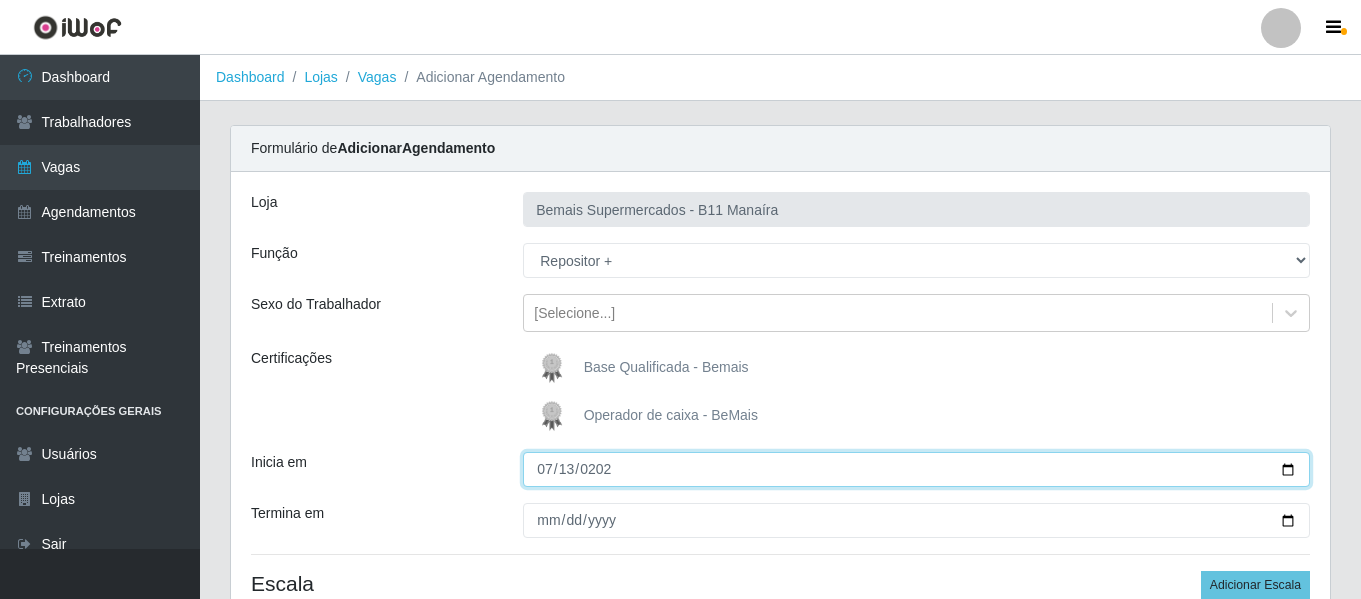 type on "[DATE]" 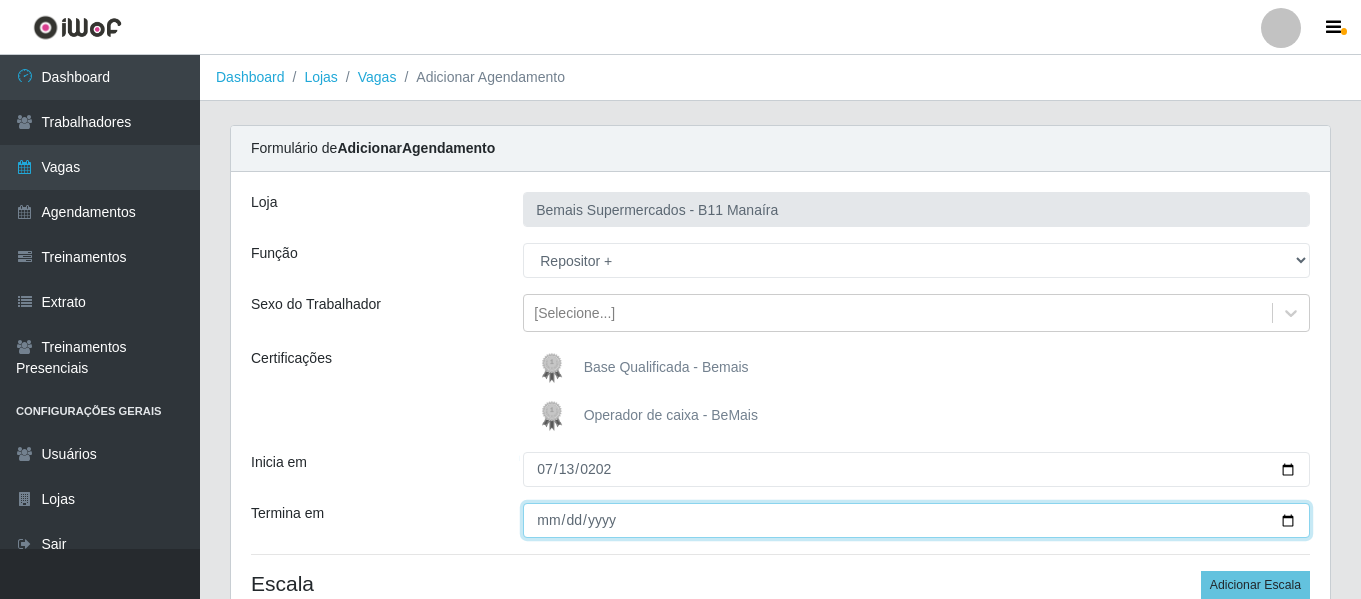 click on "Termina em" at bounding box center [916, 520] 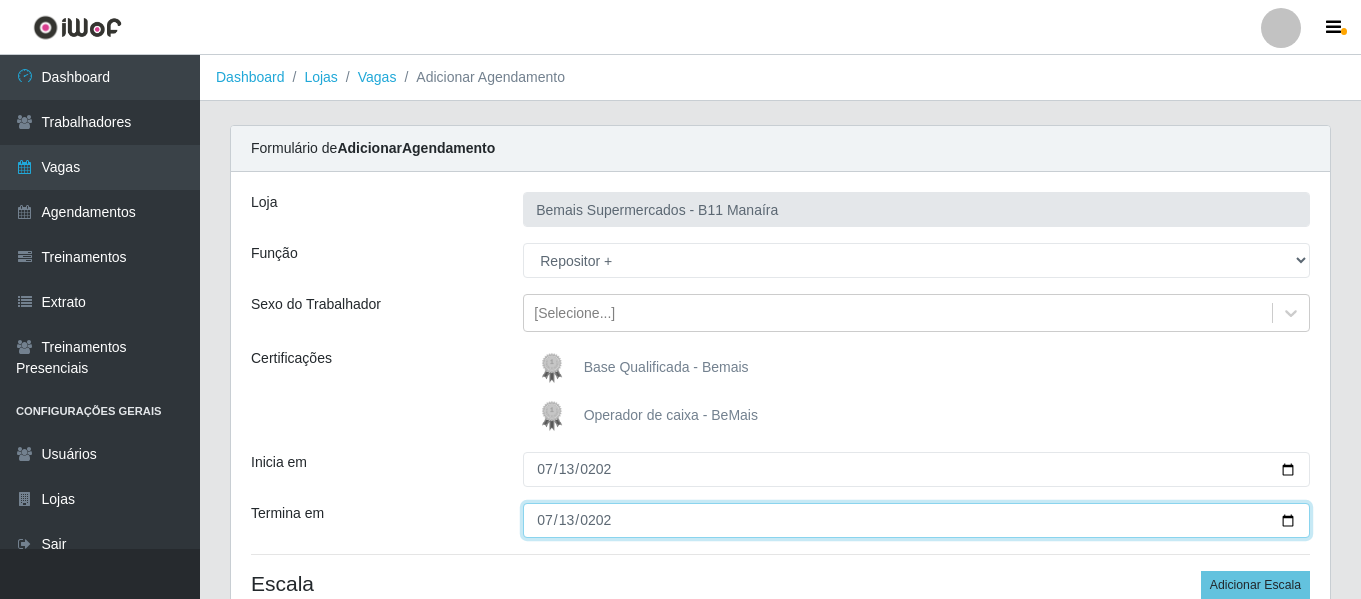 type on "[DATE]" 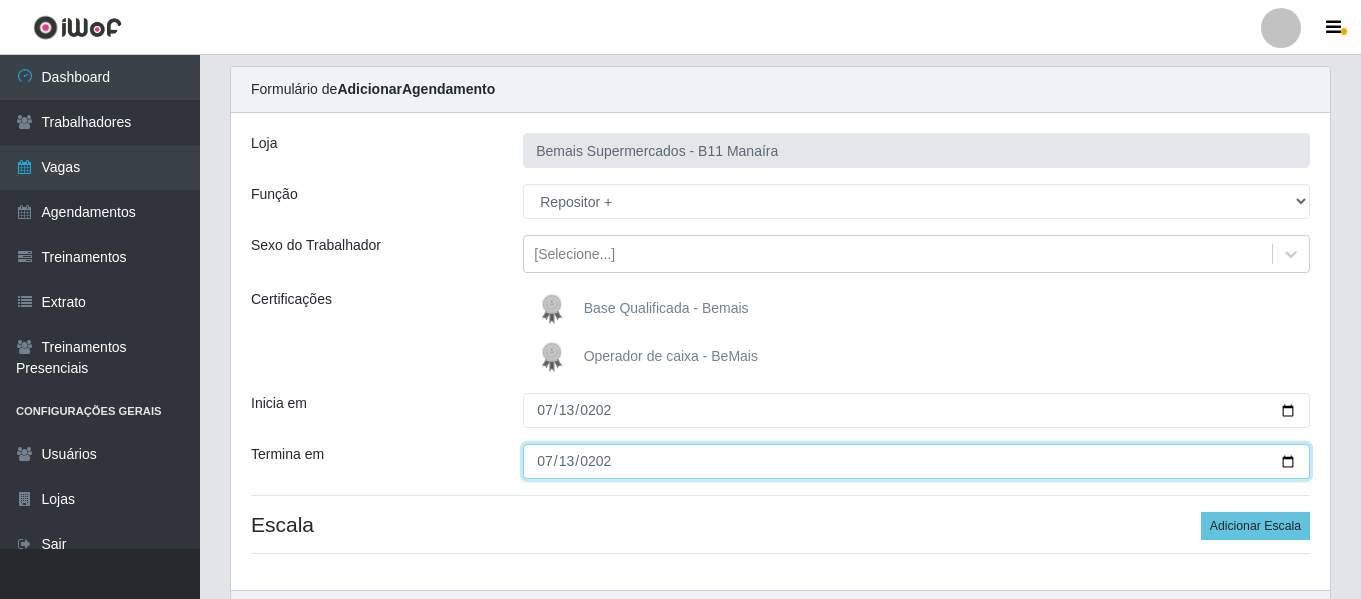 scroll, scrollTop: 185, scrollLeft: 0, axis: vertical 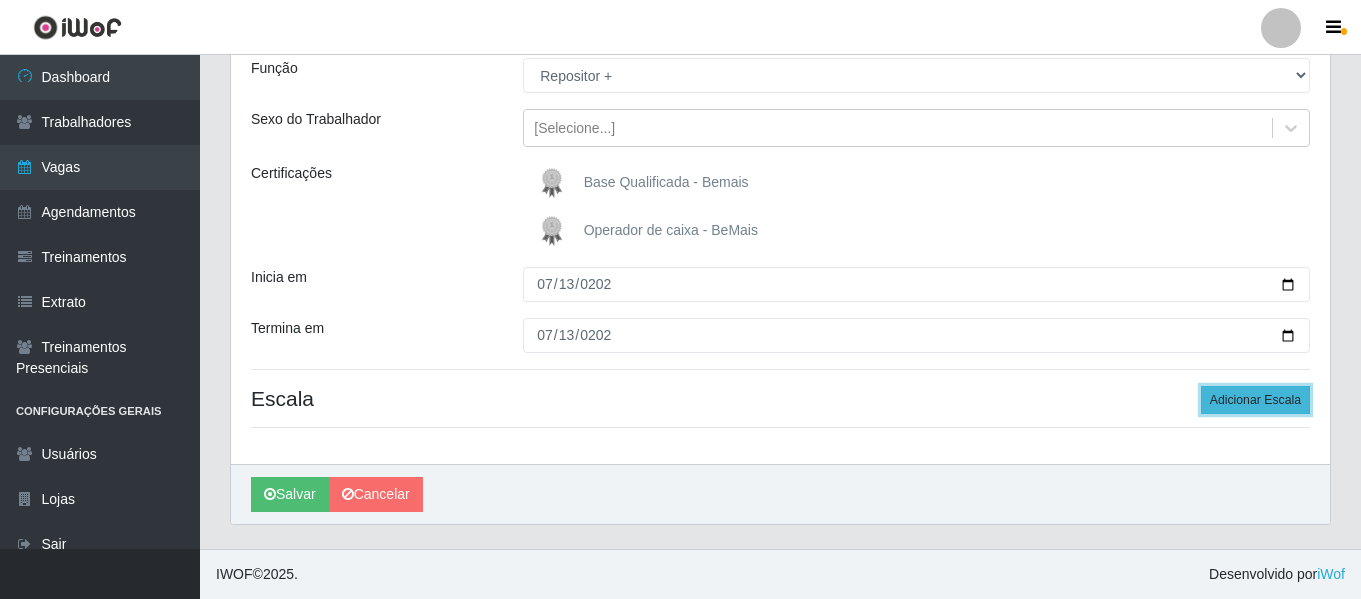 click on "Adicionar Escala" at bounding box center [1255, 400] 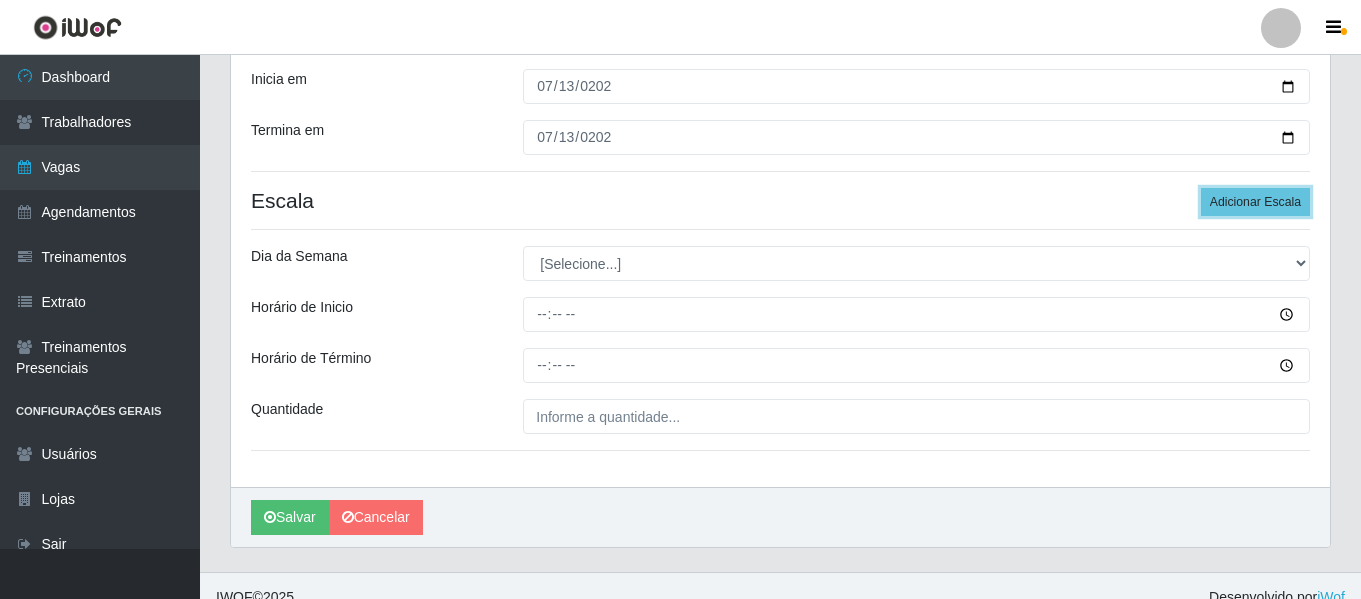 scroll, scrollTop: 385, scrollLeft: 0, axis: vertical 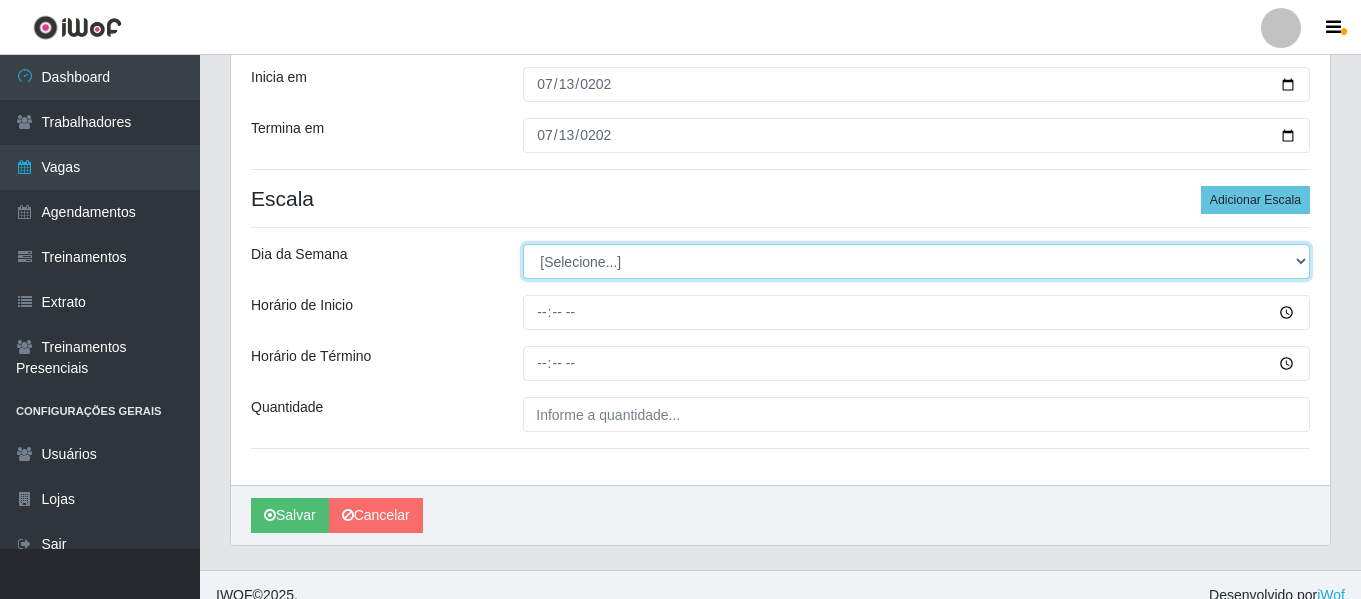 click on "[Selecione...] Segunda Terça Quarta Quinta Sexta Sábado Domingo" at bounding box center (916, 261) 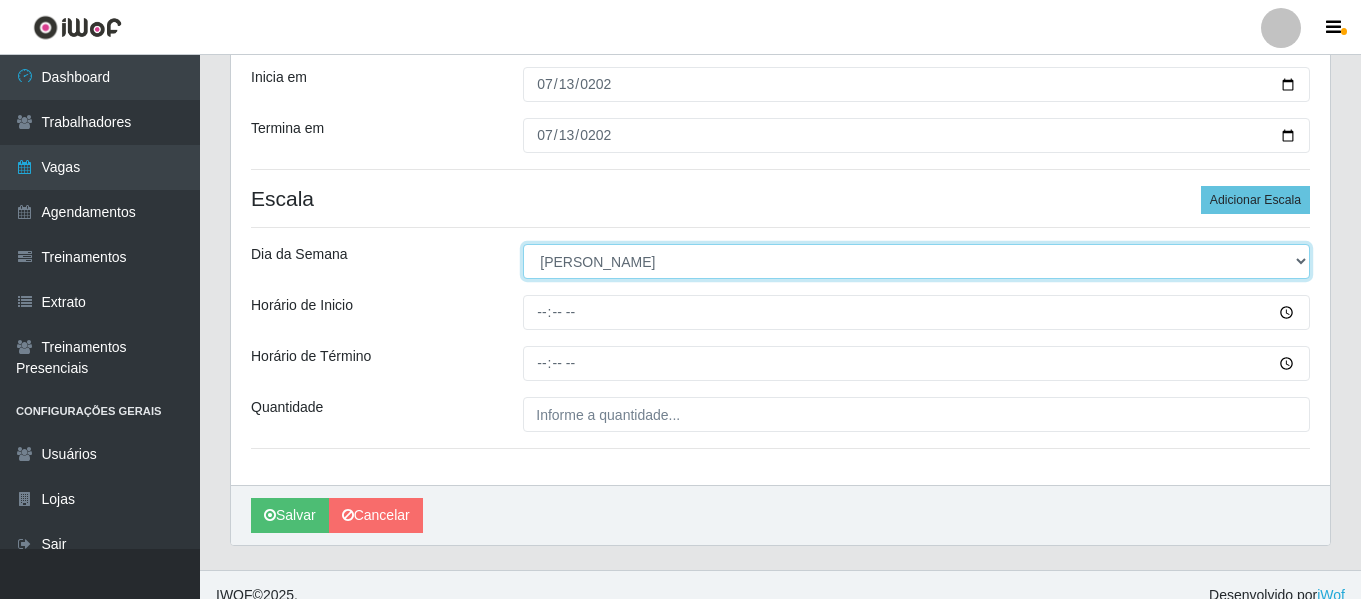 click on "[Selecione...] Segunda Terça Quarta Quinta Sexta Sábado Domingo" at bounding box center [916, 261] 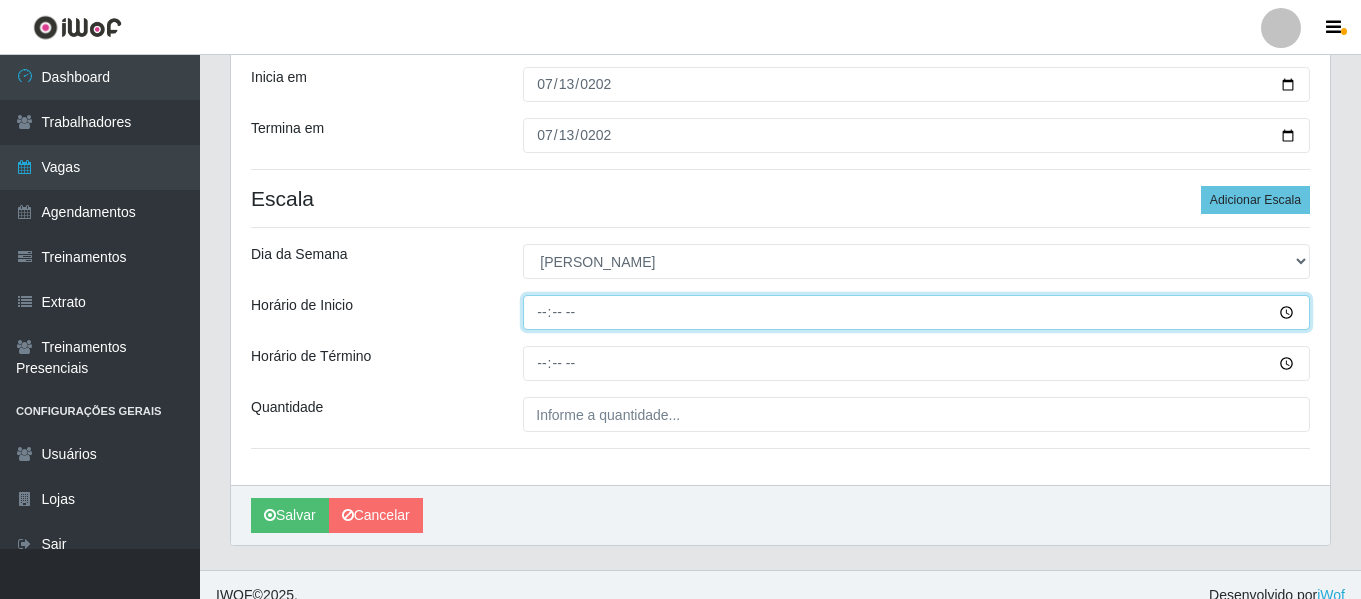 click on "Horário de Inicio" at bounding box center (916, 312) 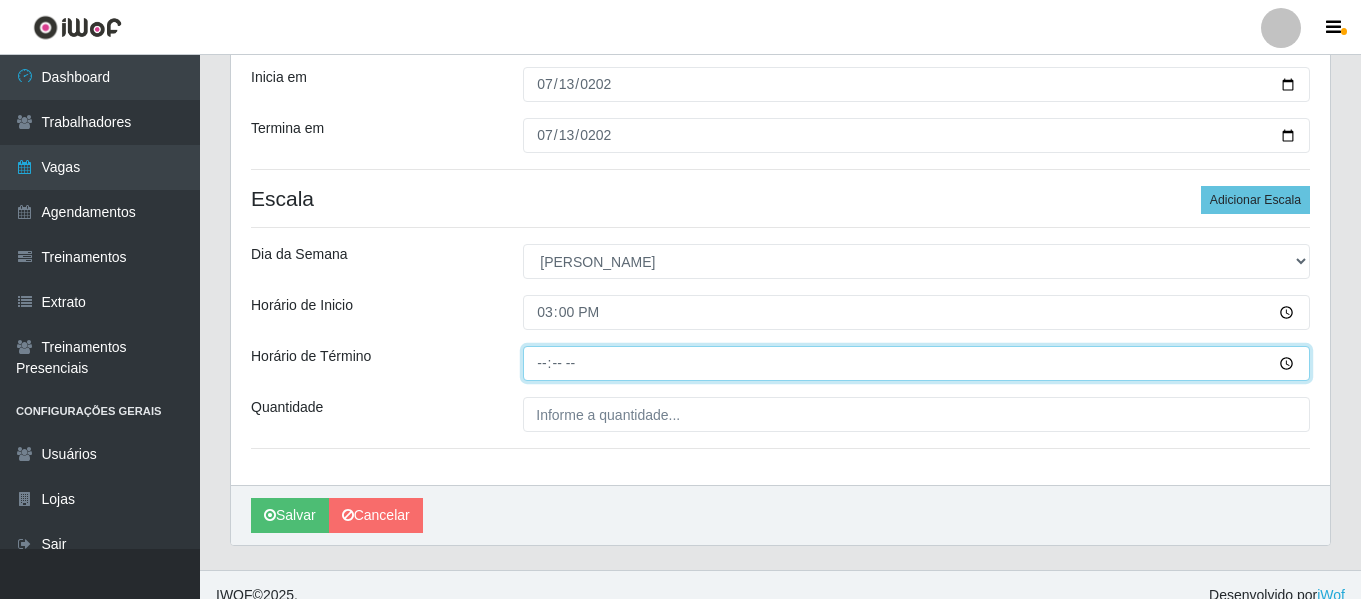click on "Horário de Término" at bounding box center (916, 363) 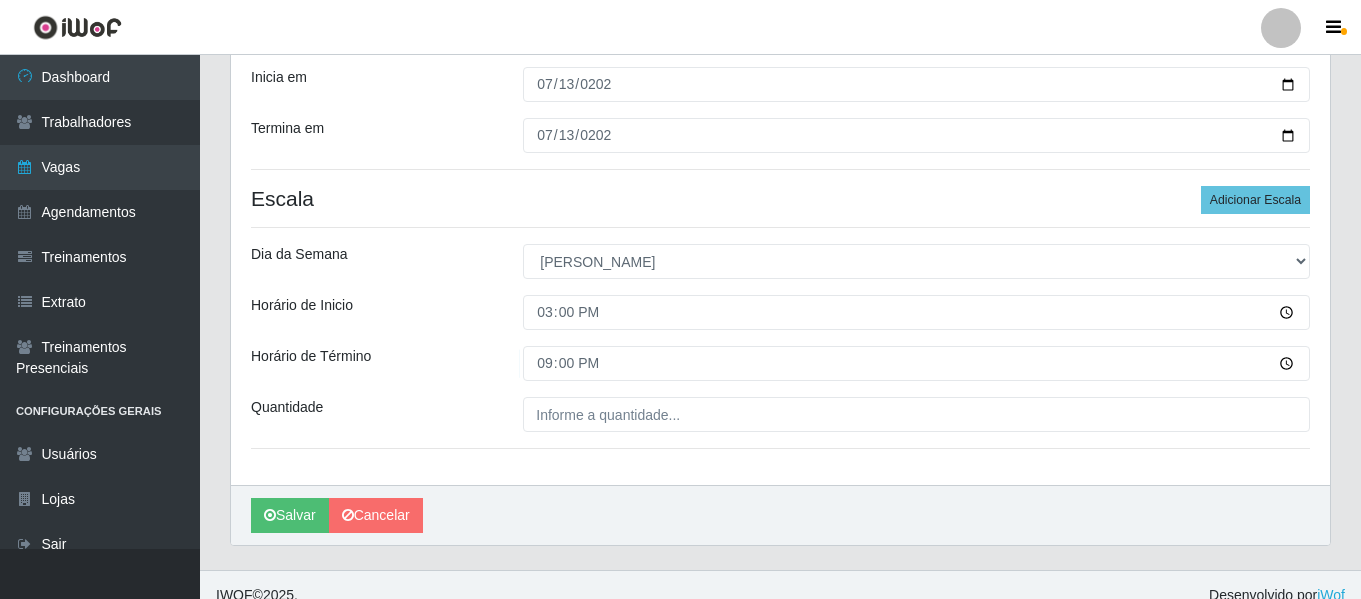 click on "Loja Bemais Supermercados - B11 Manaíra Função [Selecione...] ASG ASG + ASG ++ Auxiliar de Estacionamento Auxiliar de Estacionamento + Auxiliar de Estacionamento ++ Auxiliar de Estoque Auxiliar de Estoque + Auxiliar de [GEOGRAPHIC_DATA] ++ Balconista de Açougue  Balconista de Açougue + Balconista de Açougue ++ Balconista de Frios Balconista de Frios + Balconista de Frios ++ Balconista de Padaria  Balconista de Padaria + Balconista de Padaria ++ Embalador Embalador + Embalador ++ Operador de Caixa Operador de Caixa + Operador de Caixa ++ Repositor  Repositor + Repositor ++ Repositor de Frios Repositor de Frios + Repositor de Frios ++ Repositor de Hortifruti Repositor de Hortifruti + Repositor de Hortifruti ++ Sexo do Trabalhador [Selecione...] Certificações   Base Qualificada -  Bemais   Operador de caixa - BeMais Inicia em [DATE] Termina em [DATE] Escala Adicionar Escala Dia da Semana [Selecione...] Segunda Terça Quarta Quinta Sexta Sábado [PERSON_NAME] de Inicio 15:00 Horário de Término 21:00" at bounding box center [780, 136] 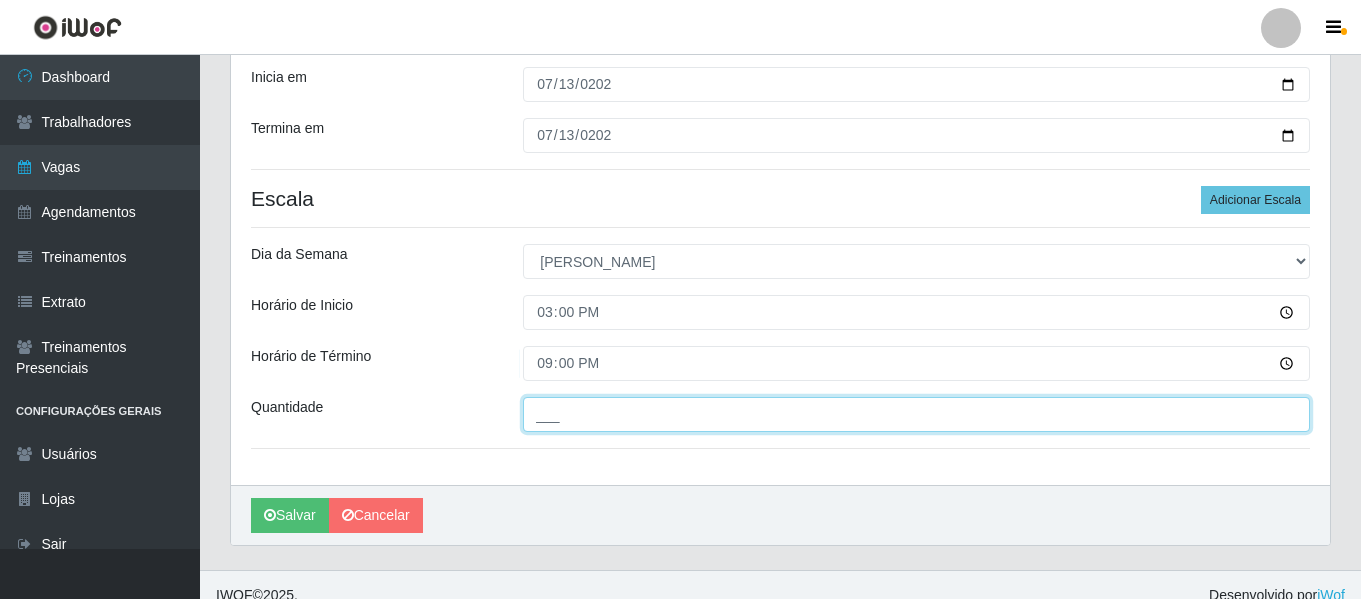 click on "___" at bounding box center [916, 414] 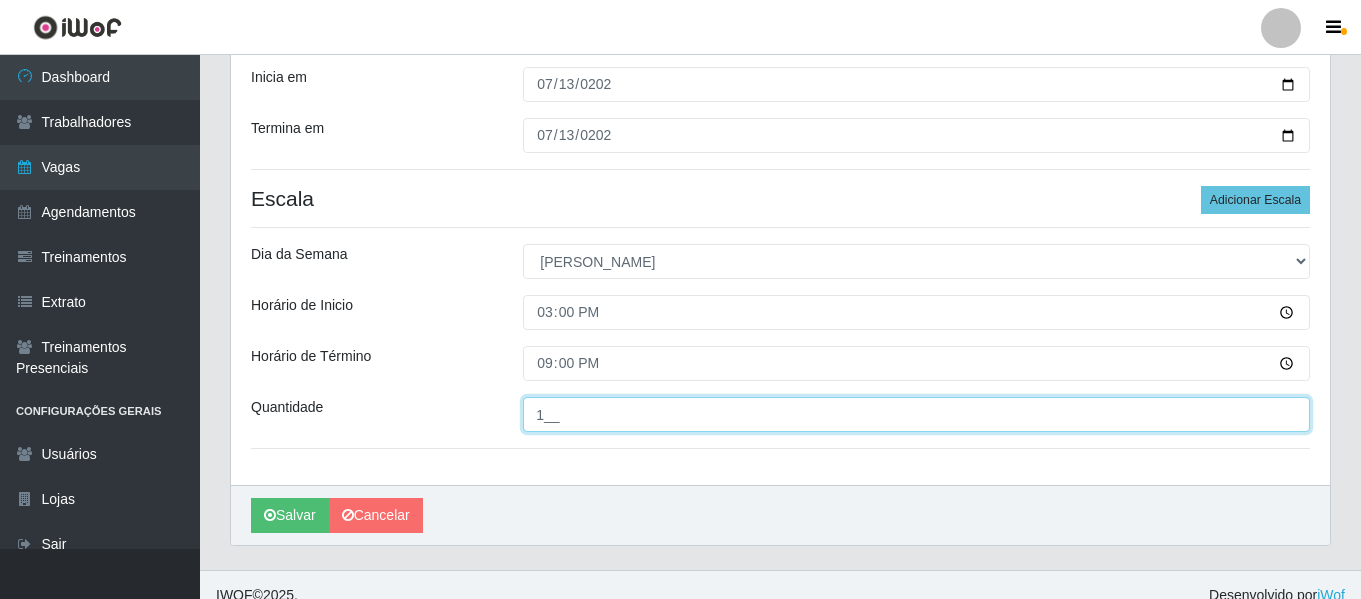 type on "1__" 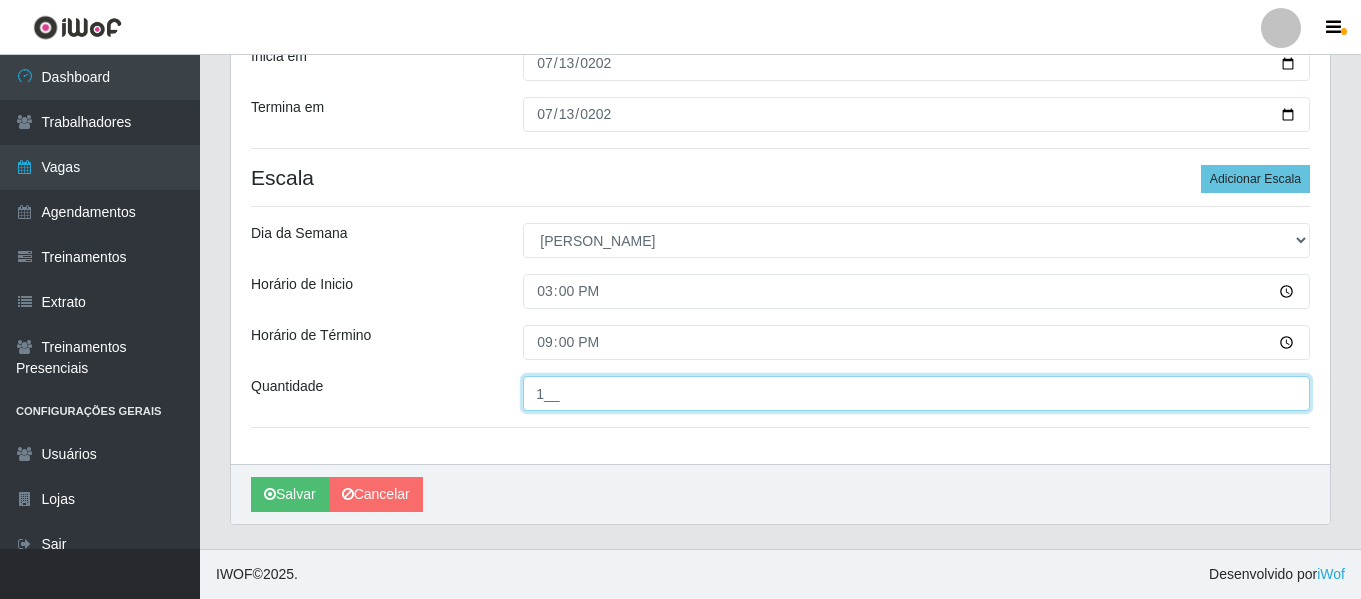 scroll, scrollTop: 406, scrollLeft: 0, axis: vertical 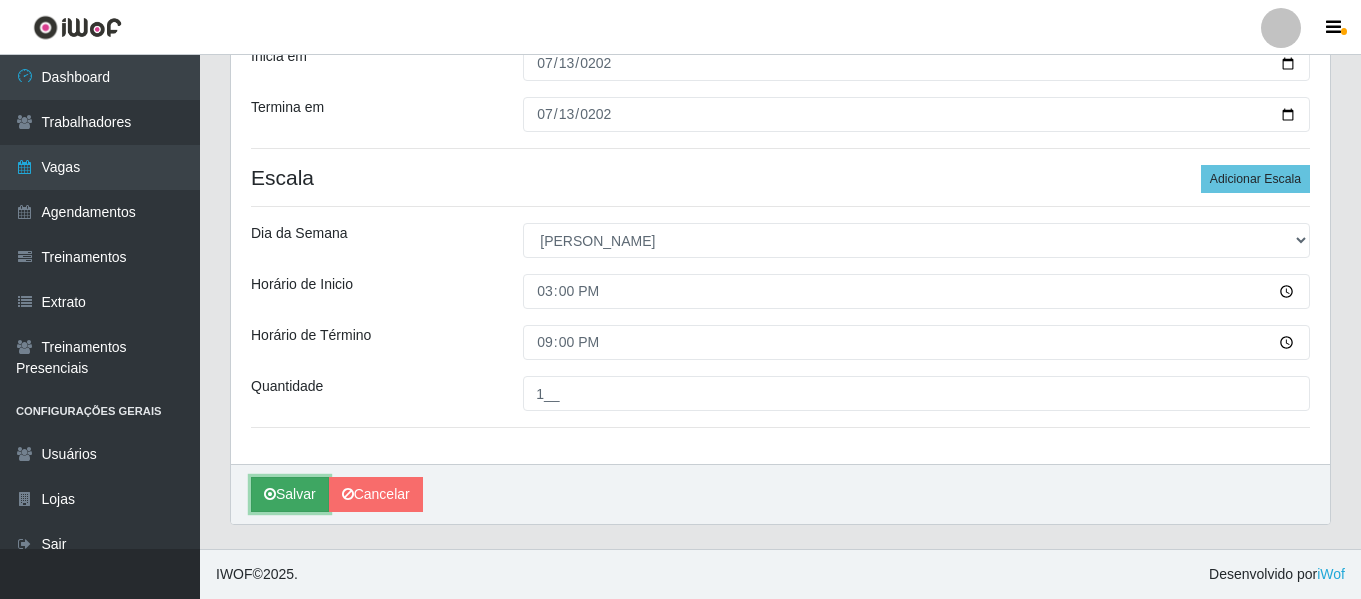 click on "Salvar" at bounding box center [290, 494] 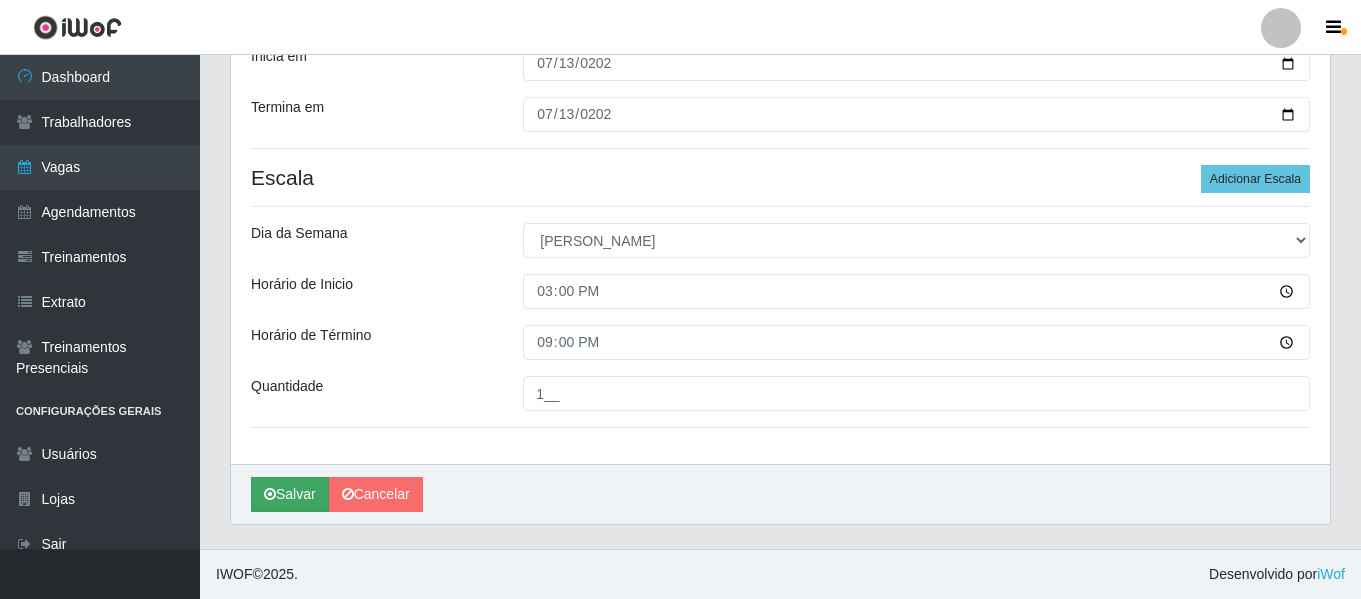 scroll, scrollTop: 0, scrollLeft: 0, axis: both 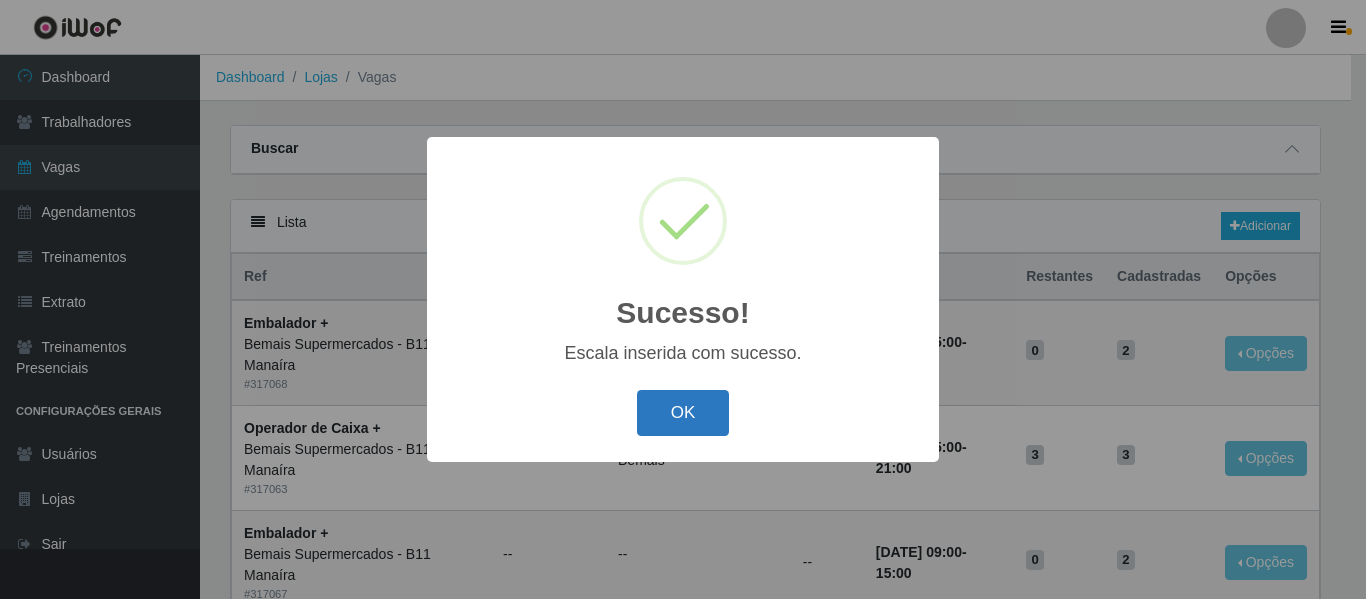click on "OK" at bounding box center (683, 413) 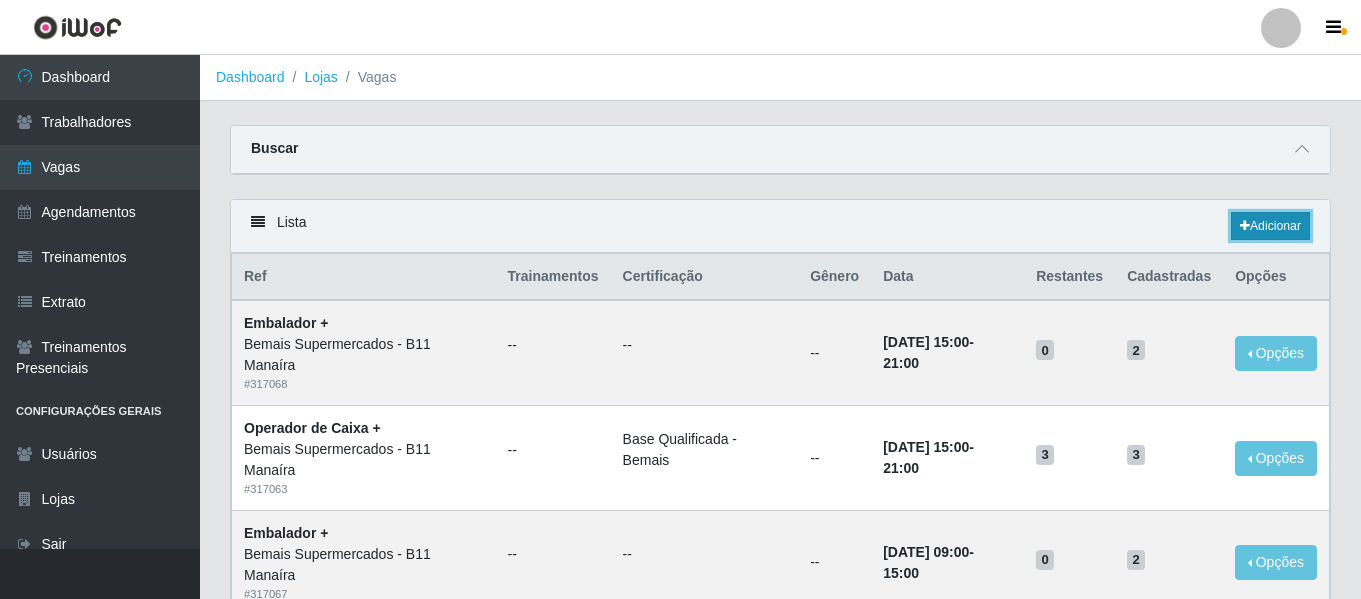 click on "Adicionar" at bounding box center [1270, 226] 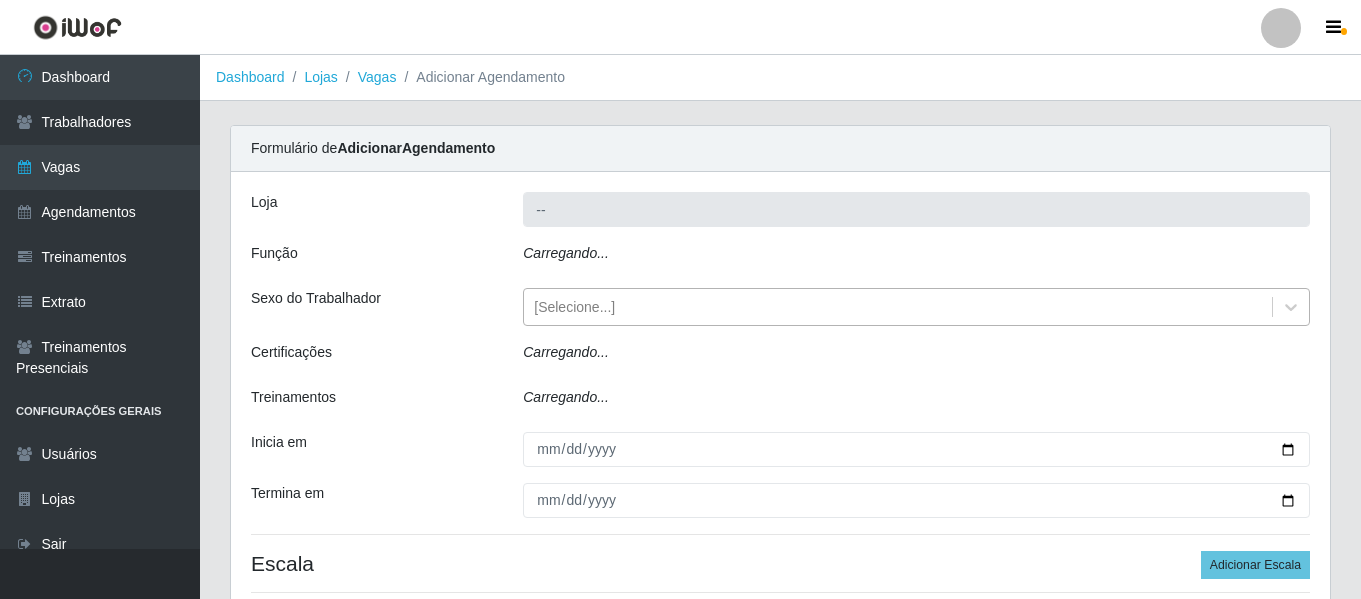 type on "Bemais Supermercados - B11 Manaíra" 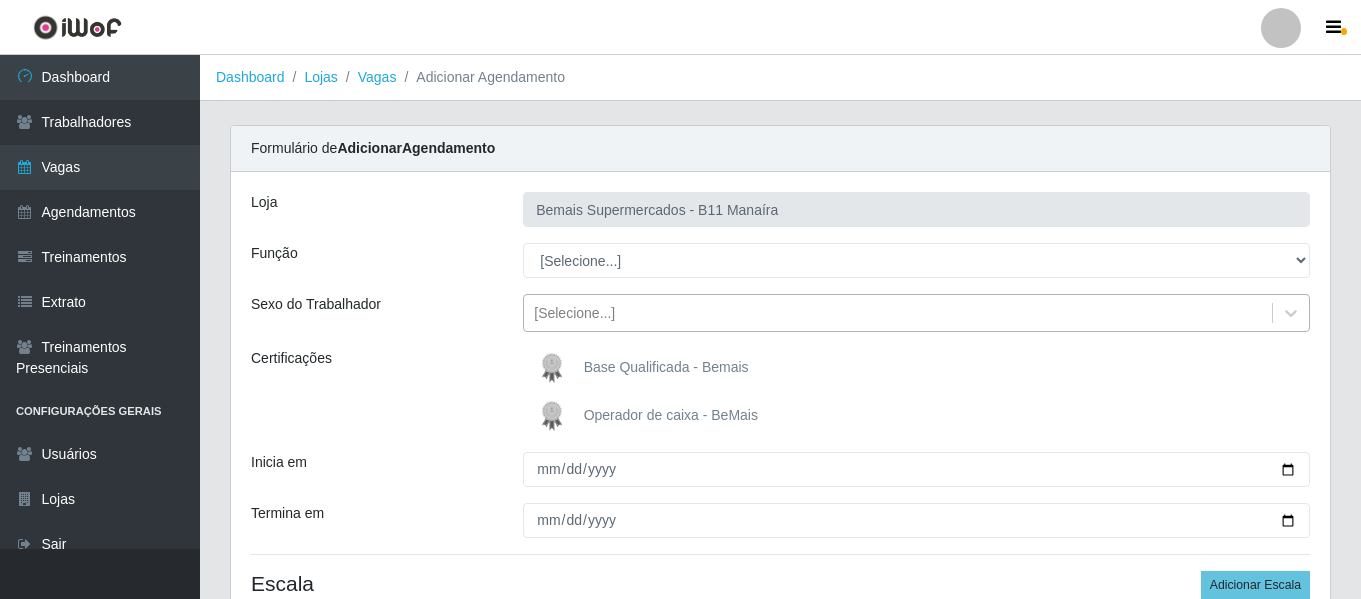 click on "[Selecione...]" at bounding box center [574, 313] 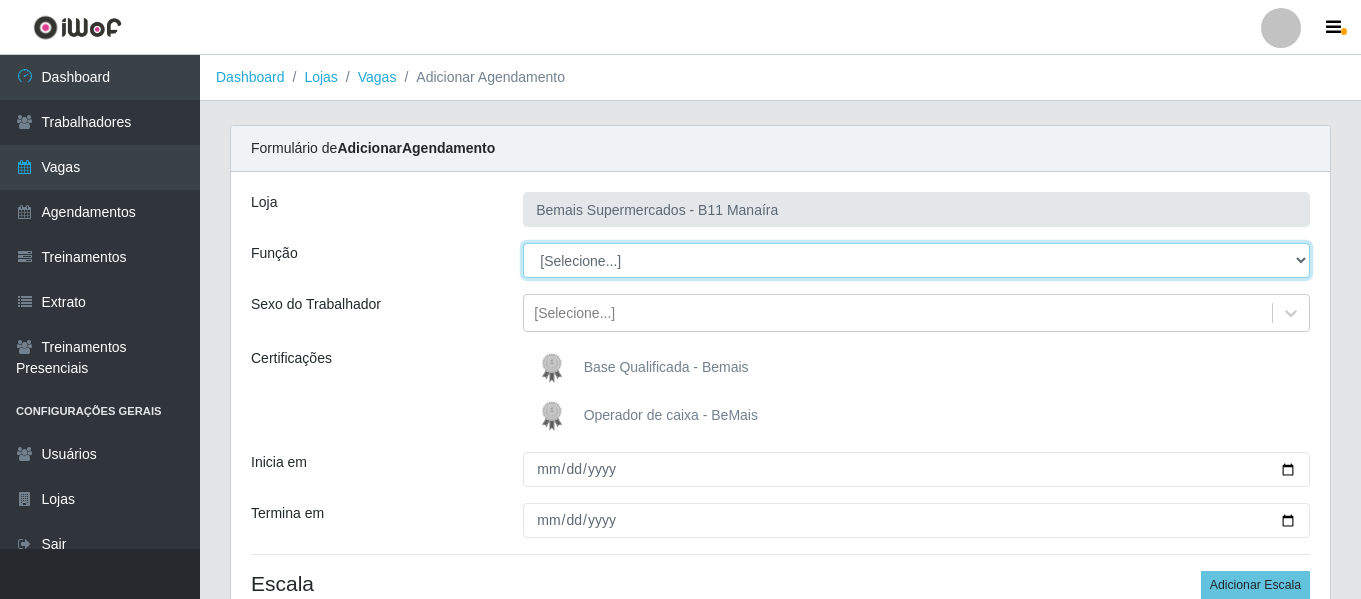 click on "[Selecione...] ASG ASG + ASG ++ Auxiliar de Estacionamento Auxiliar de Estacionamento + Auxiliar de Estacionamento ++ Auxiliar de Estoque Auxiliar de Estoque + Auxiliar de [GEOGRAPHIC_DATA] ++ Balconista de Açougue  Balconista de Açougue + Balconista de Açougue ++ Balconista de Frios Balconista de Frios + Balconista de Frios ++ Balconista de Padaria  Balconista de Padaria + Balconista de Padaria ++ Embalador Embalador + Embalador ++ Operador de Caixa Operador de Caixa + Operador de Caixa ++ Repositor  Repositor + Repositor ++ Repositor de Frios Repositor de Frios + Repositor de Frios ++ Repositor de Hortifruti Repositor de Hortifruti + Repositor de Hortifruti ++" at bounding box center [916, 260] 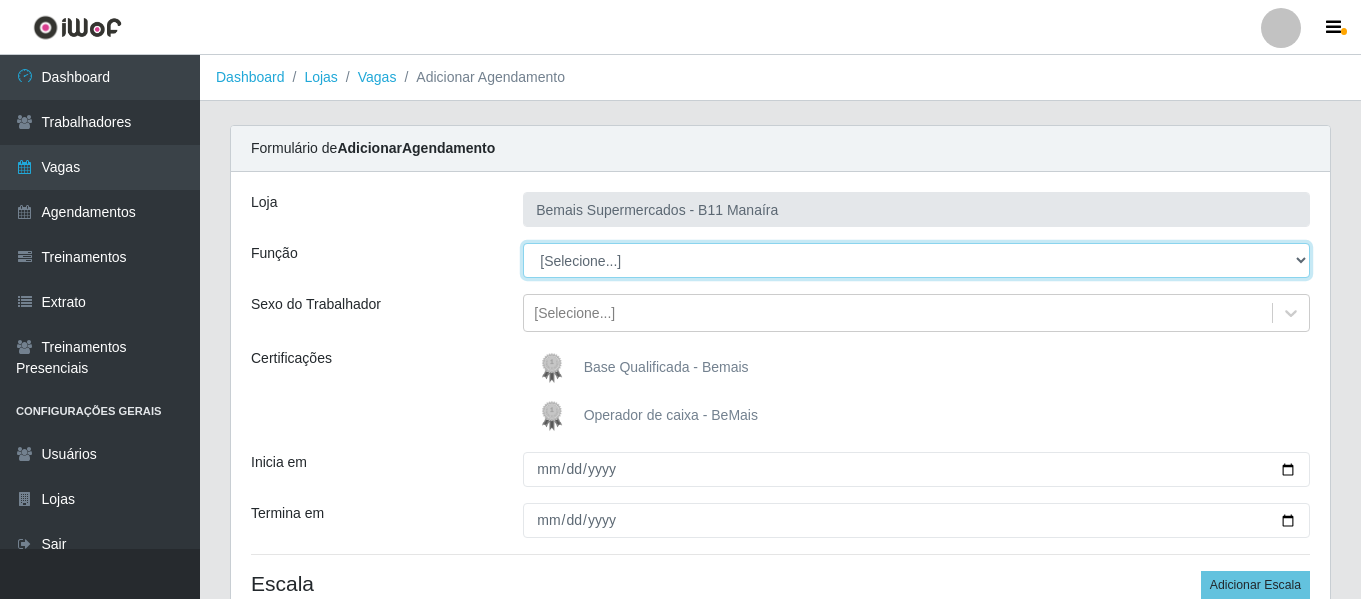 select on "109" 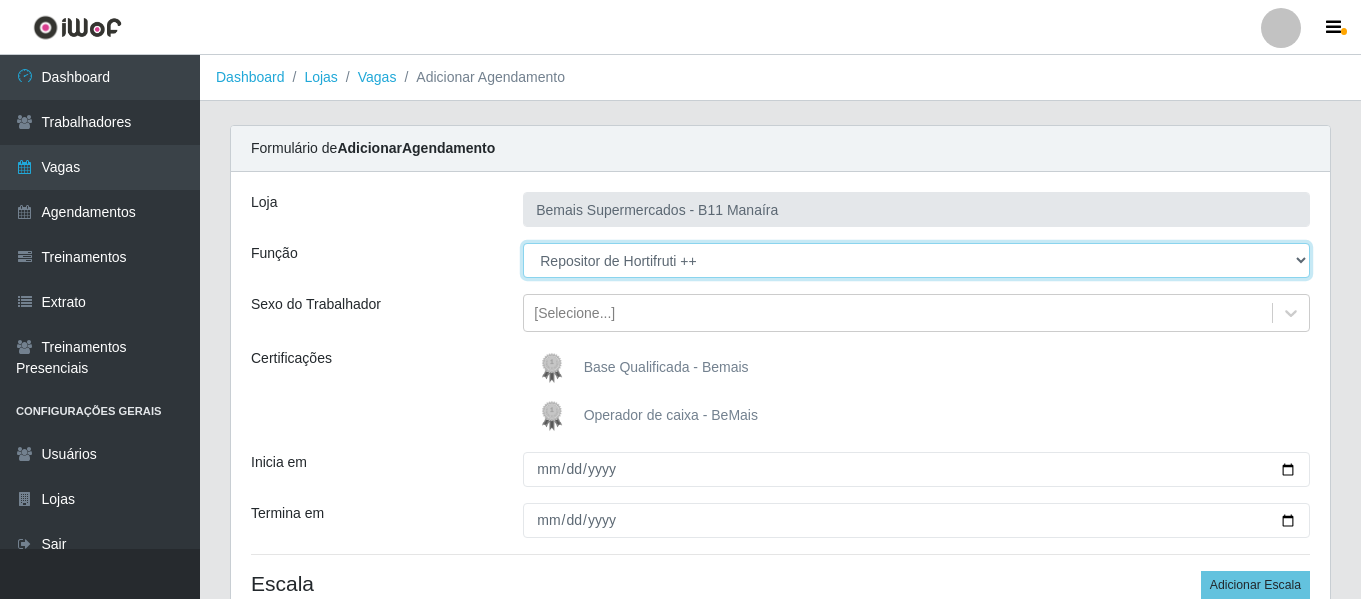 click on "[Selecione...] ASG ASG + ASG ++ Auxiliar de Estacionamento Auxiliar de Estacionamento + Auxiliar de Estacionamento ++ Auxiliar de Estoque Auxiliar de Estoque + Auxiliar de [GEOGRAPHIC_DATA] ++ Balconista de Açougue  Balconista de Açougue + Balconista de Açougue ++ Balconista de Frios Balconista de Frios + Balconista de Frios ++ Balconista de Padaria  Balconista de Padaria + Balconista de Padaria ++ Embalador Embalador + Embalador ++ Operador de Caixa Operador de Caixa + Operador de Caixa ++ Repositor  Repositor + Repositor ++ Repositor de Frios Repositor de Frios + Repositor de Frios ++ Repositor de Hortifruti Repositor de Hortifruti + Repositor de Hortifruti ++" at bounding box center [916, 260] 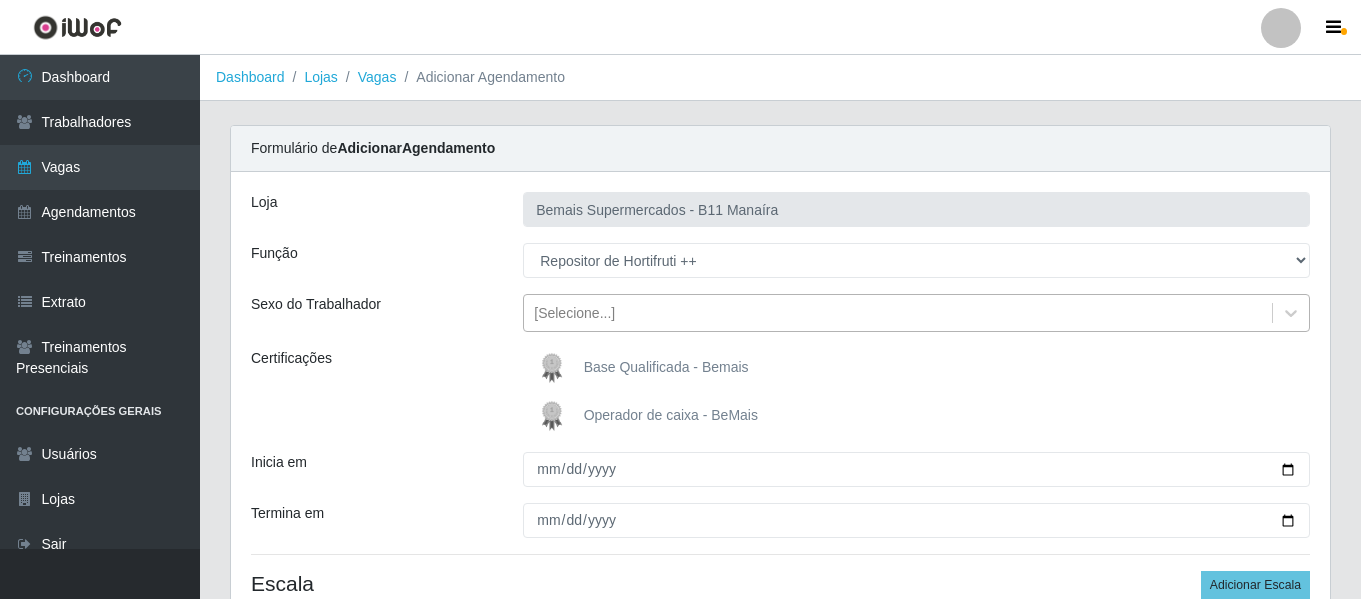 click on "[Selecione...]" at bounding box center [898, 313] 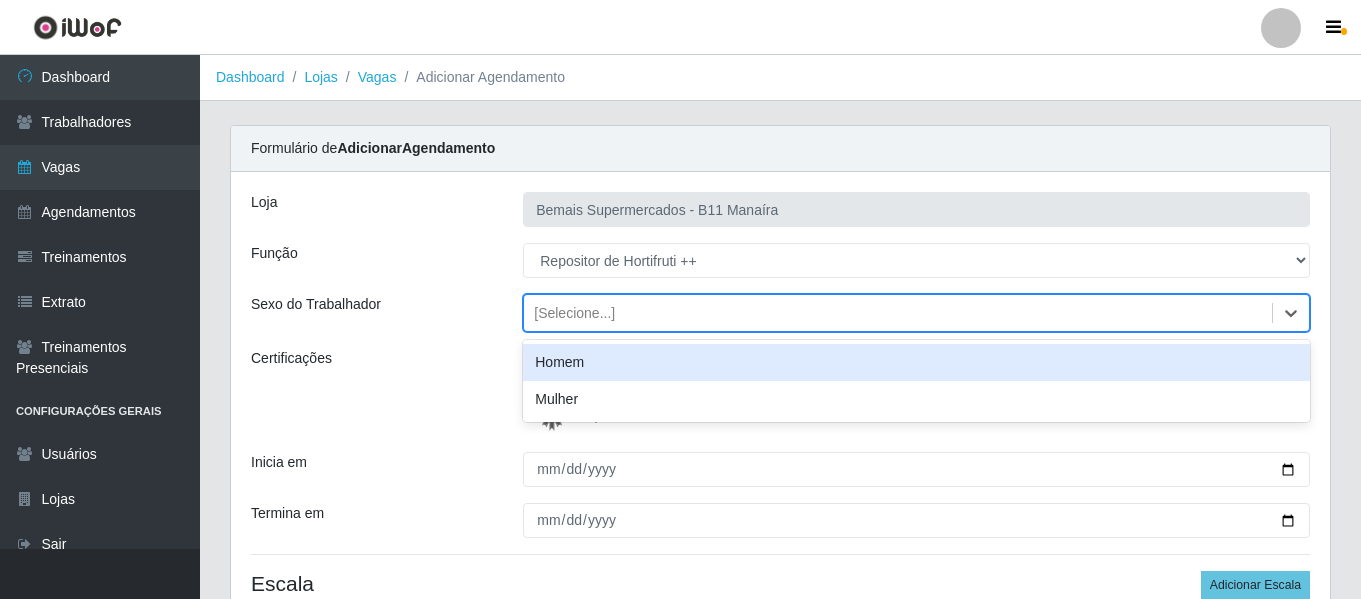 click on "Homem" at bounding box center (916, 362) 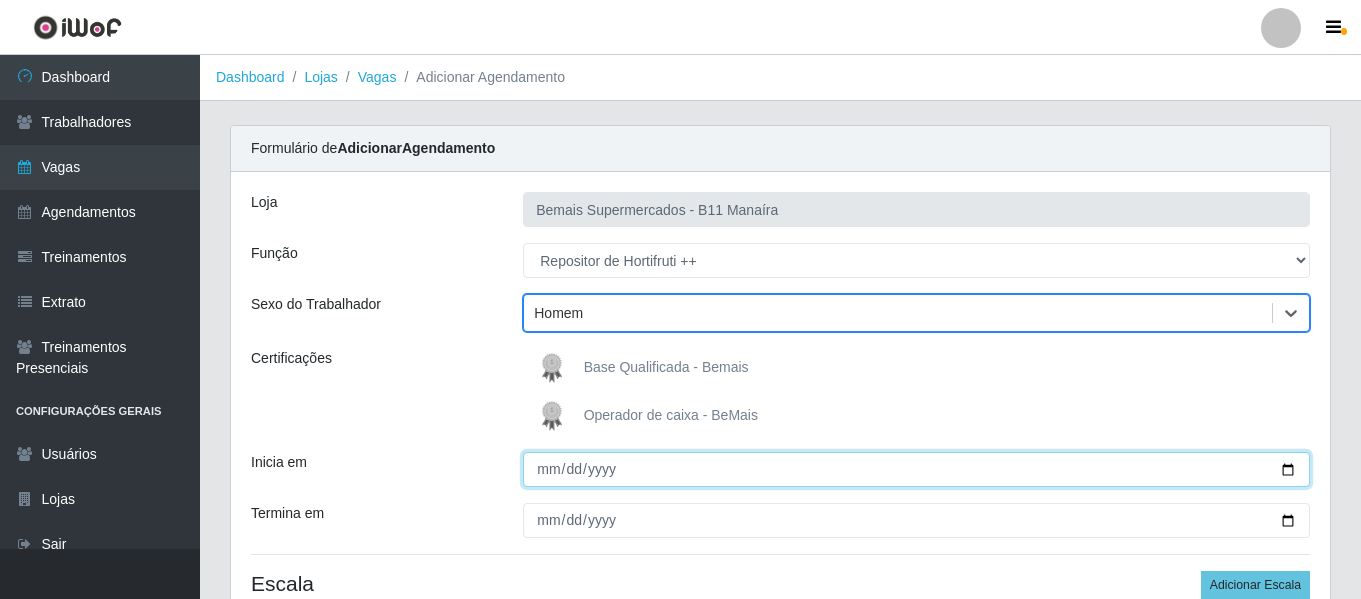 click on "Inicia em" at bounding box center (916, 469) 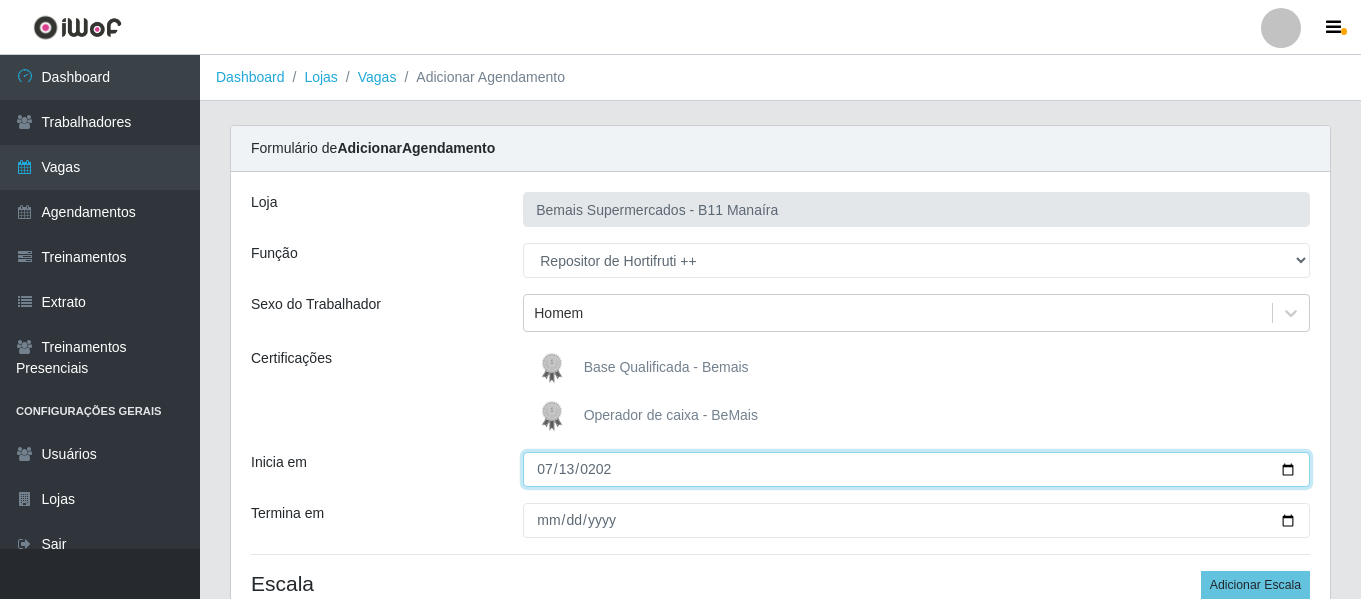 type on "[DATE]" 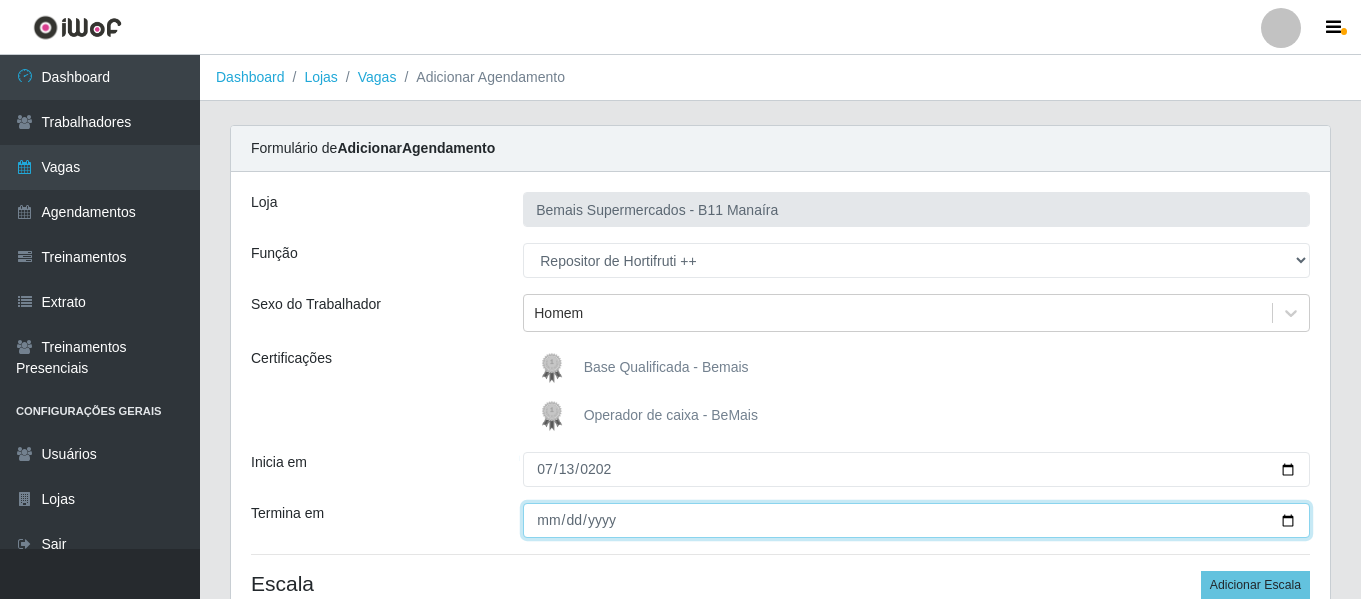 click on "Termina em" at bounding box center [916, 520] 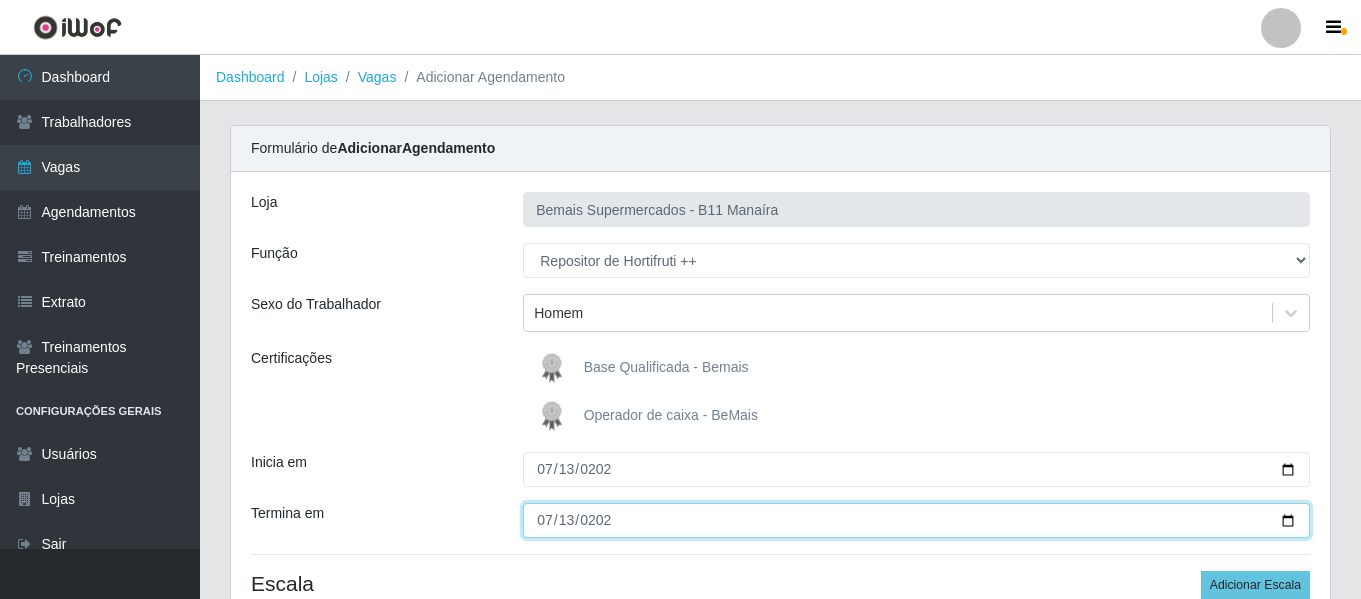 type on "[DATE]" 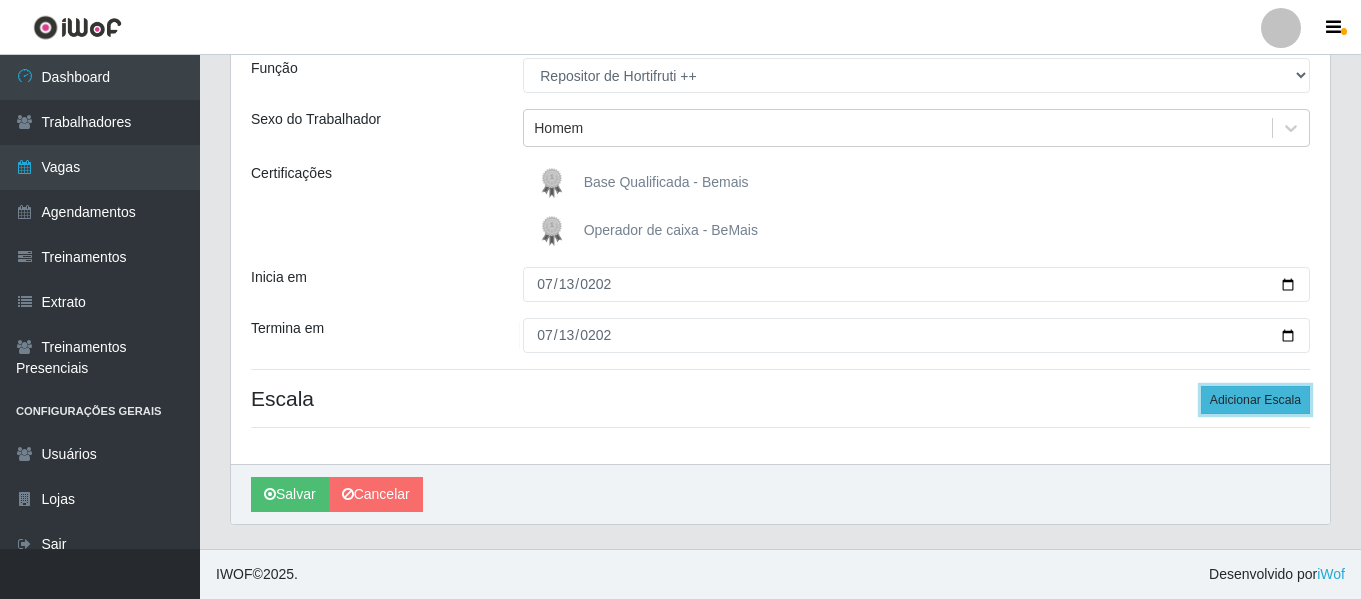 click on "Adicionar Escala" at bounding box center [1255, 400] 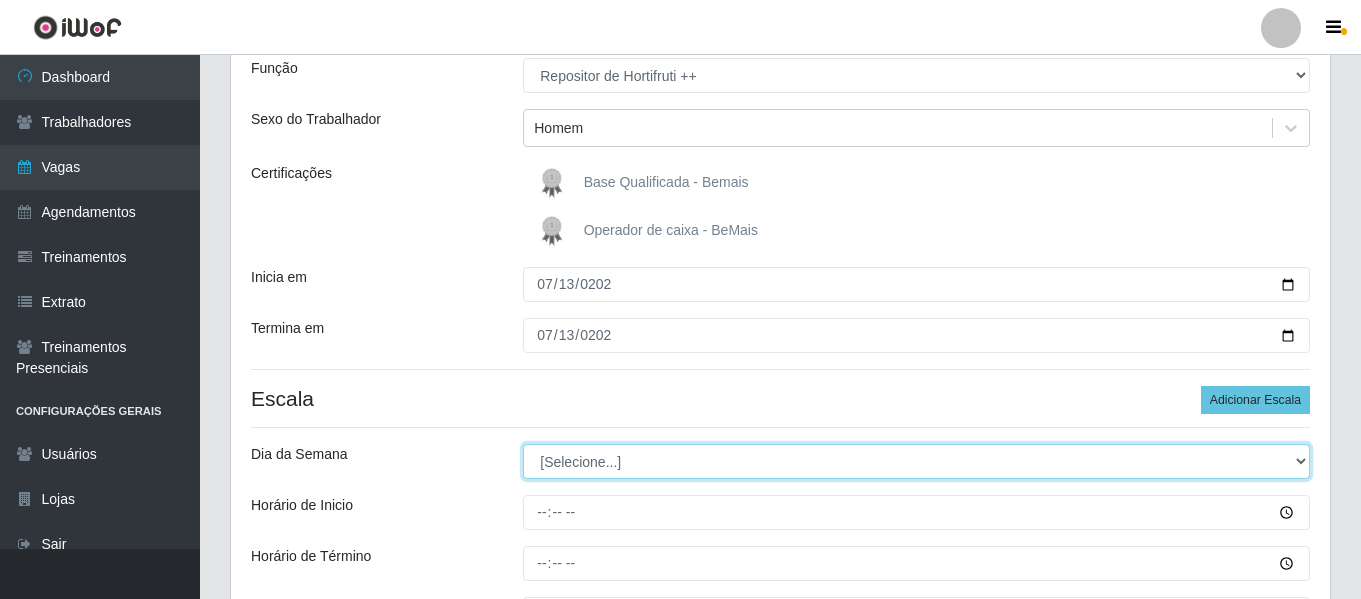 click on "[Selecione...] Segunda Terça Quarta Quinta Sexta Sábado Domingo" at bounding box center [916, 461] 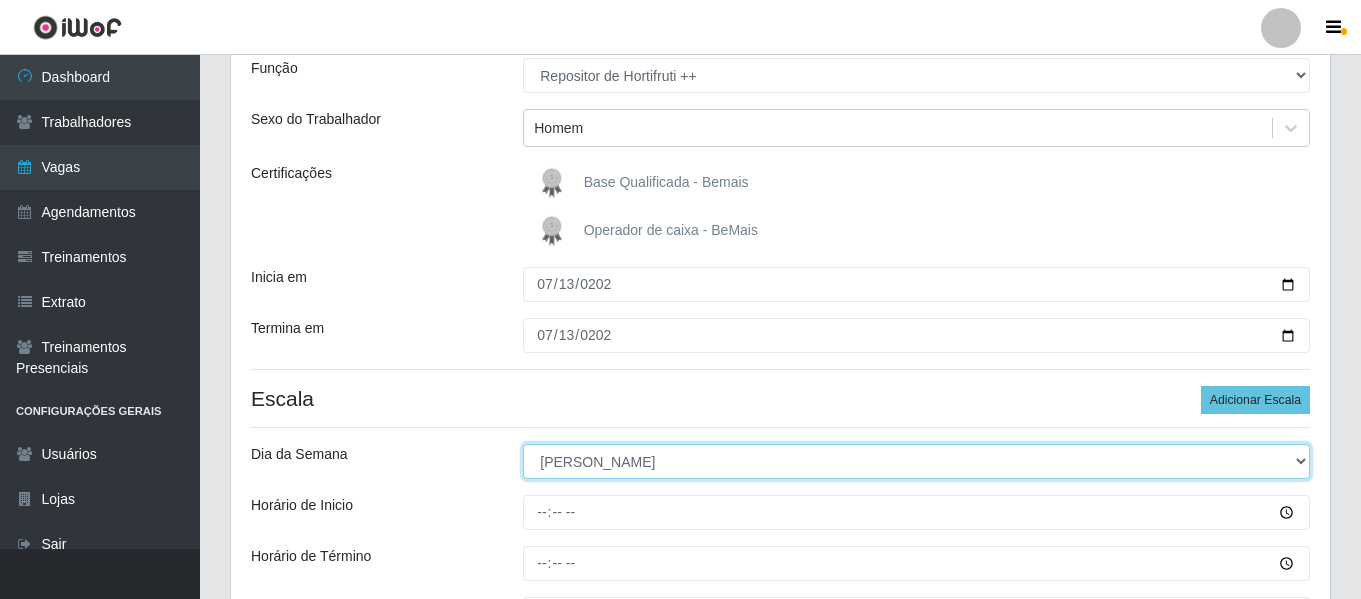 click on "[Selecione...] Segunda Terça Quarta Quinta Sexta Sábado Domingo" at bounding box center [916, 461] 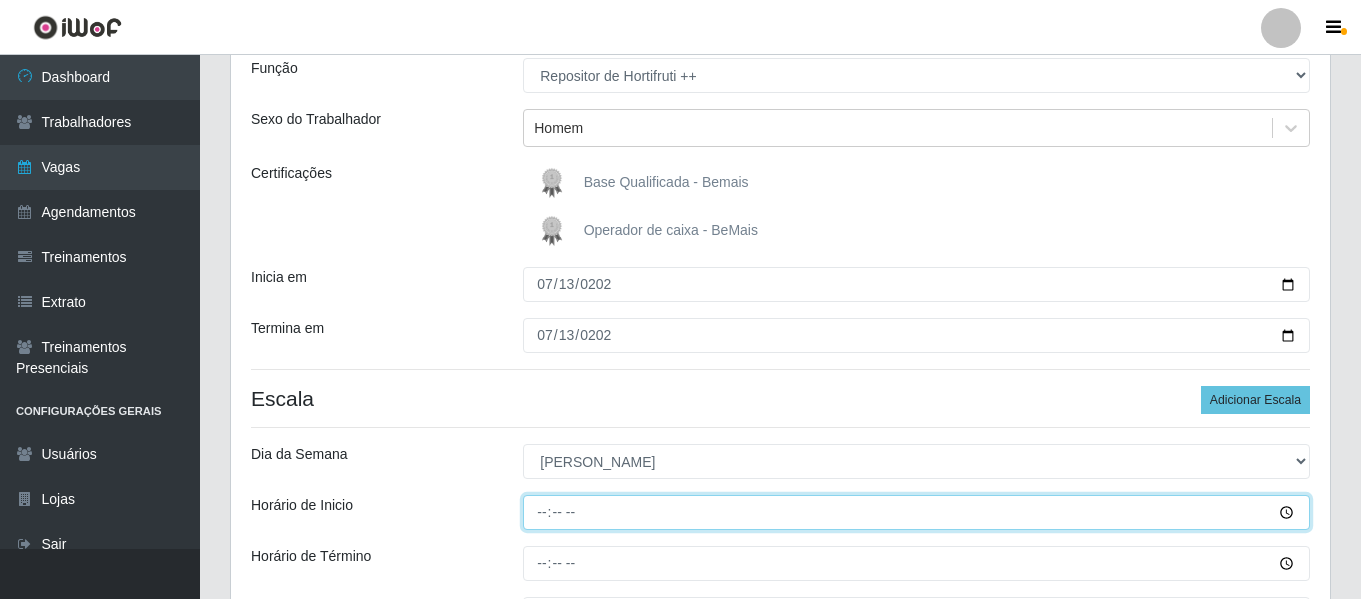 click on "Horário de Inicio" at bounding box center (916, 512) 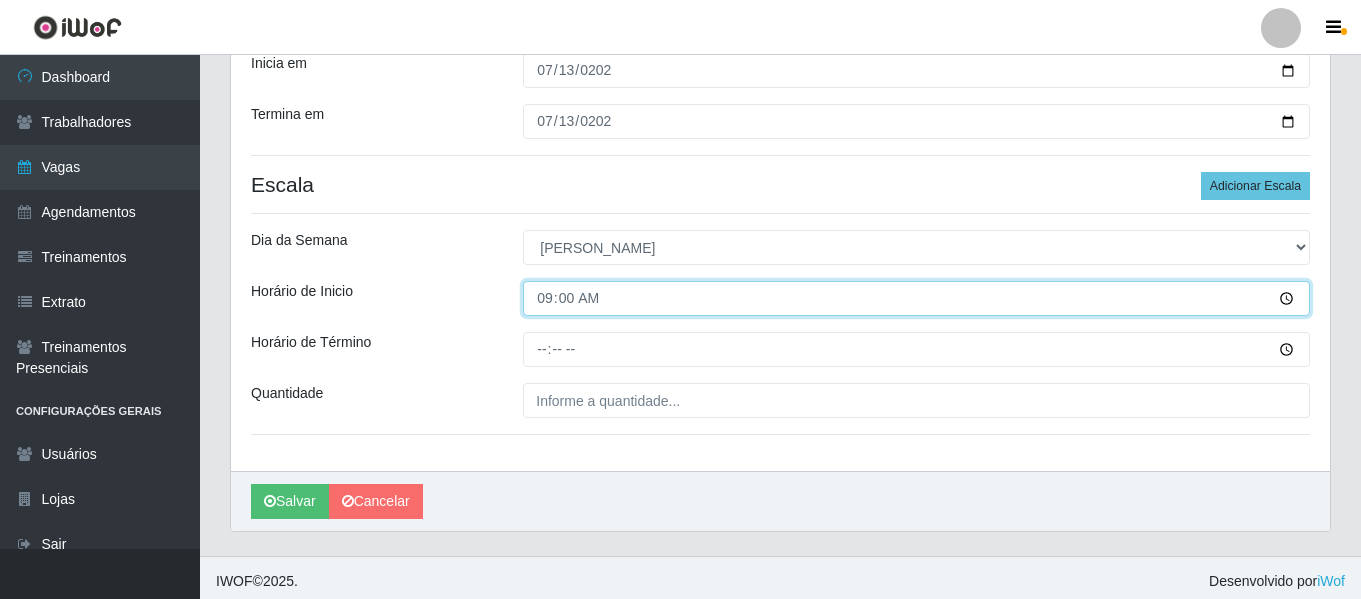 scroll, scrollTop: 406, scrollLeft: 0, axis: vertical 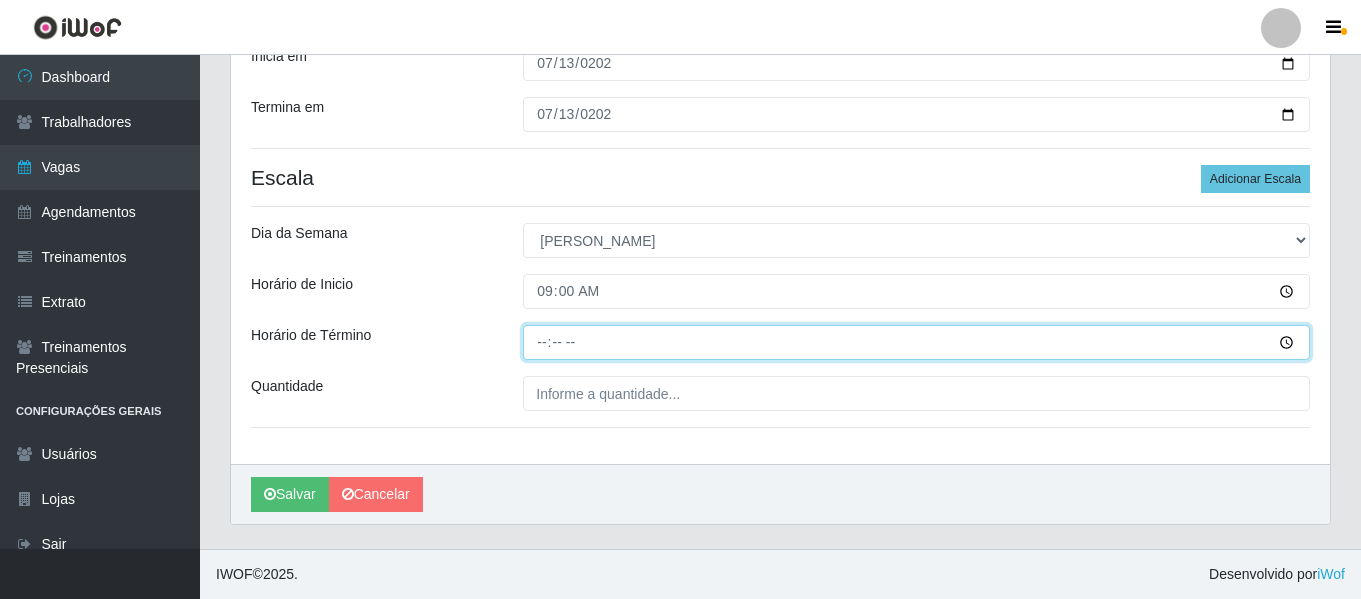 click on "Horário de Término" at bounding box center (916, 342) 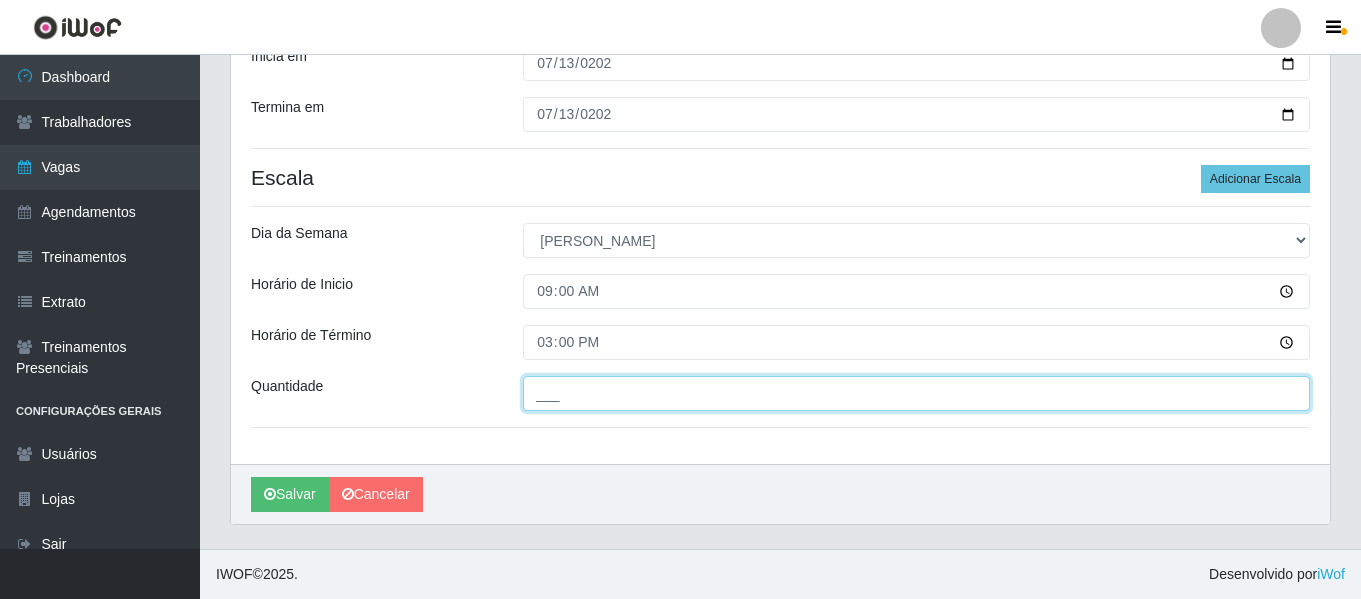 click on "___" at bounding box center (916, 393) 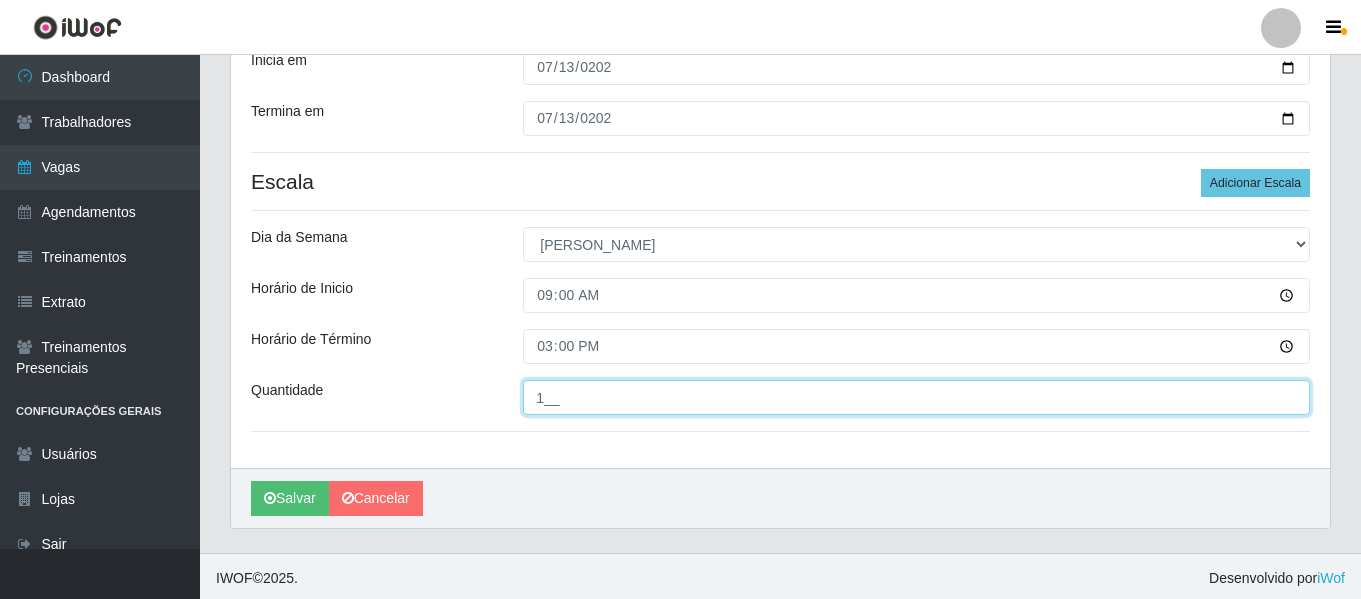 scroll, scrollTop: 406, scrollLeft: 0, axis: vertical 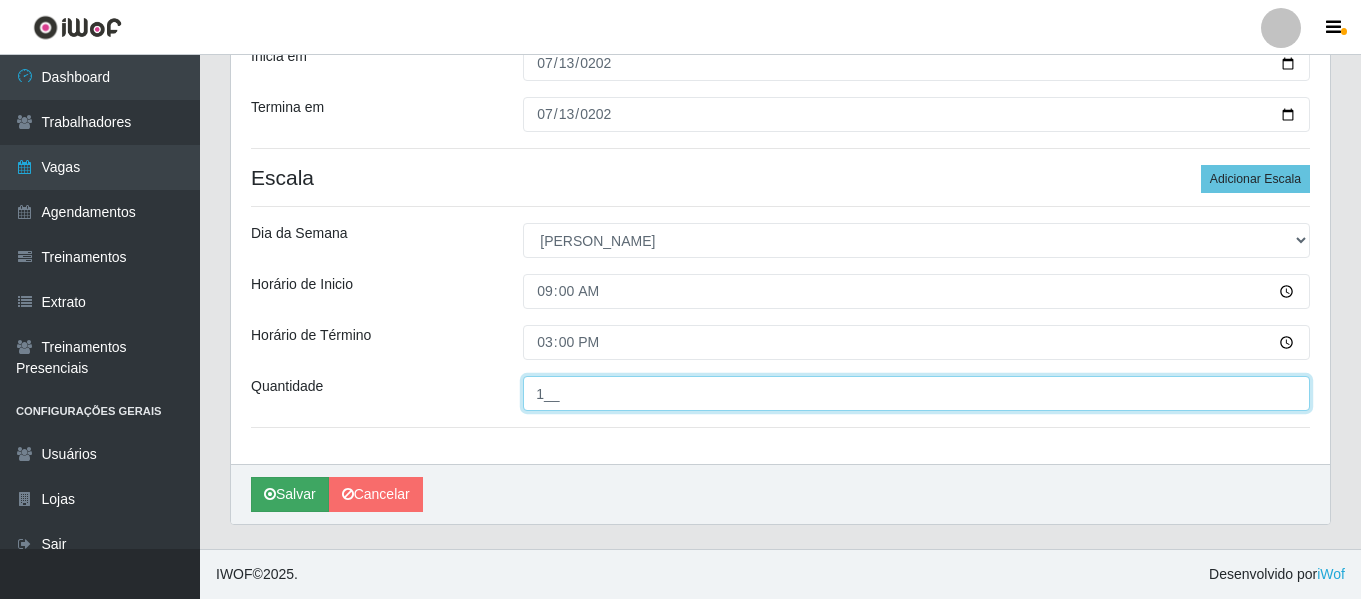 type on "1__" 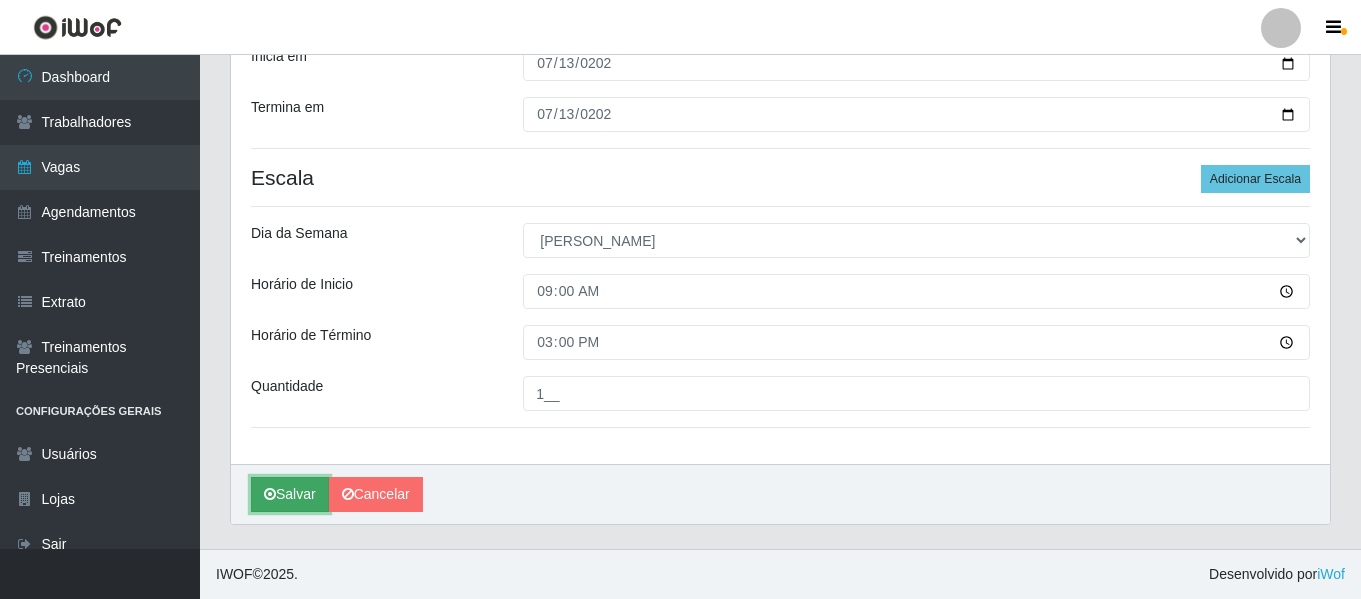 click on "Salvar" at bounding box center [290, 494] 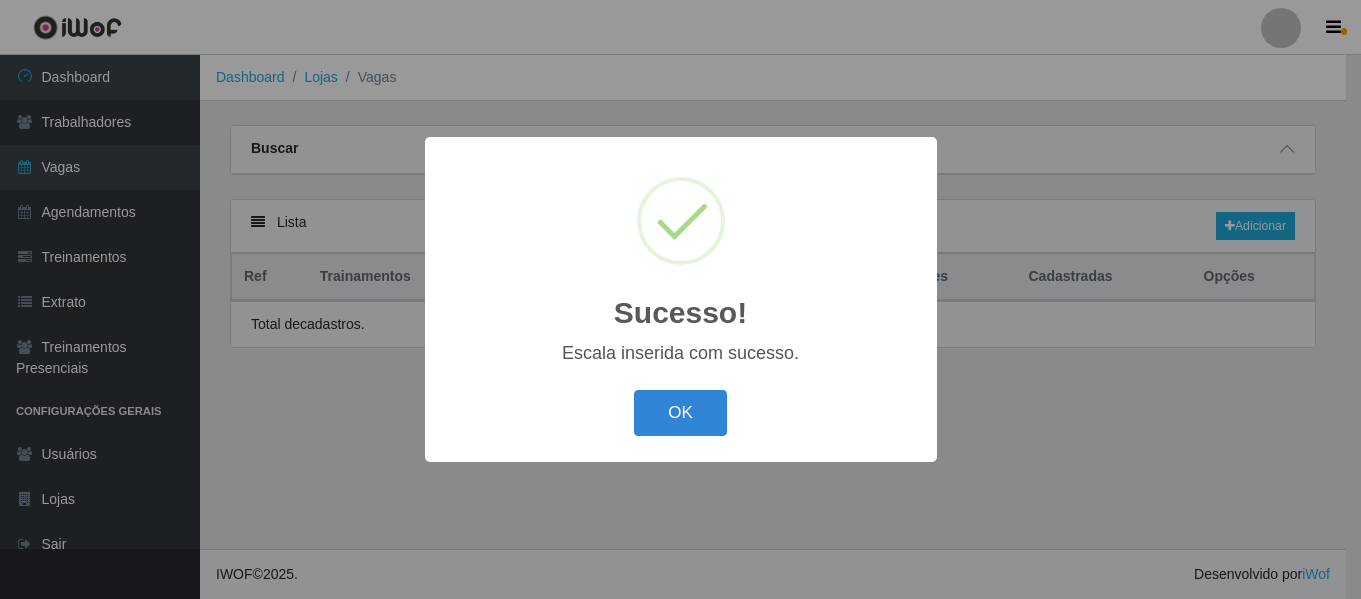 scroll, scrollTop: 0, scrollLeft: 0, axis: both 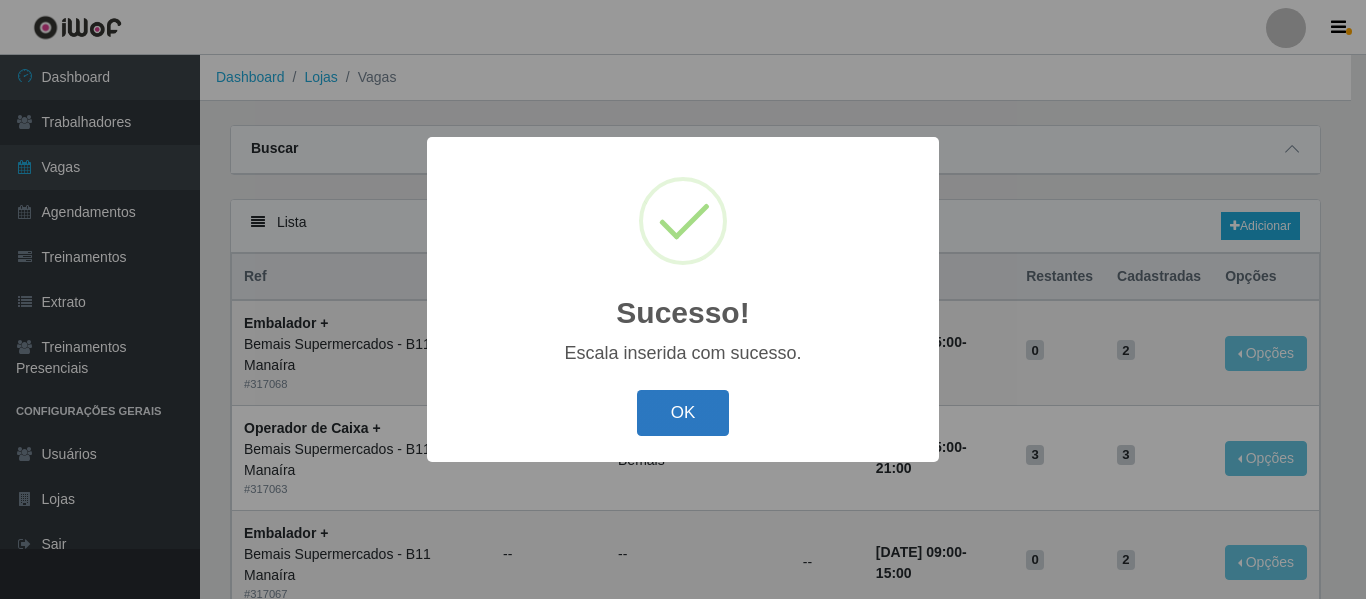 click on "OK" at bounding box center (683, 413) 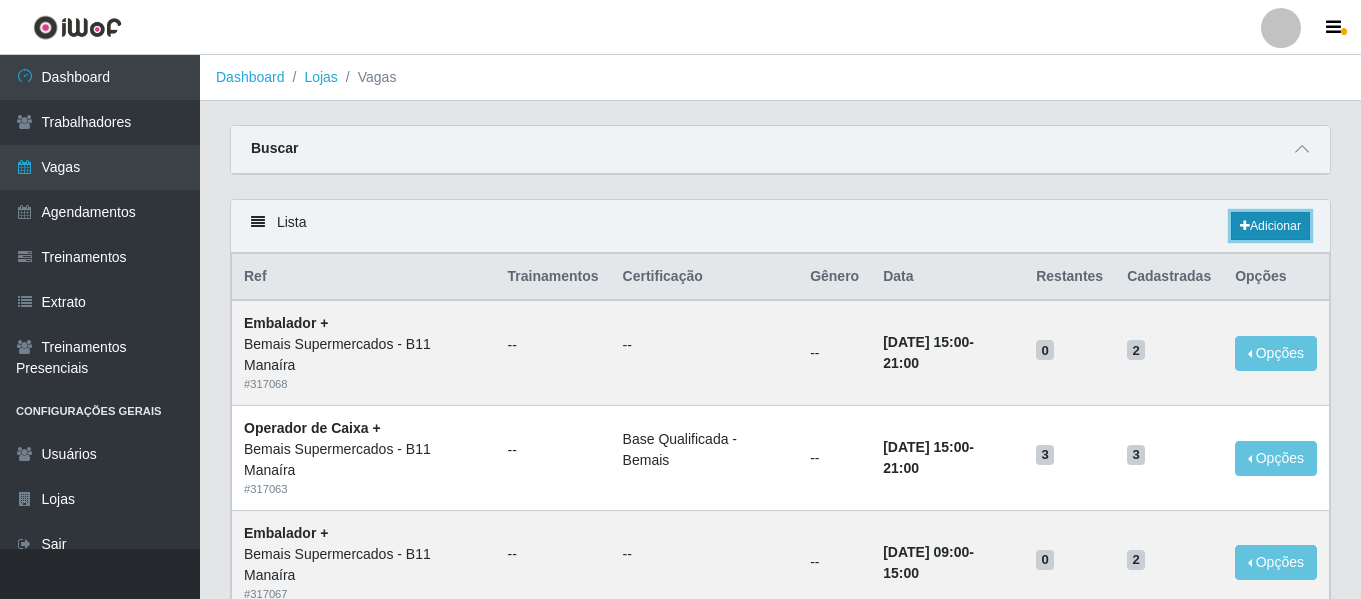 click on "Adicionar" at bounding box center (1270, 226) 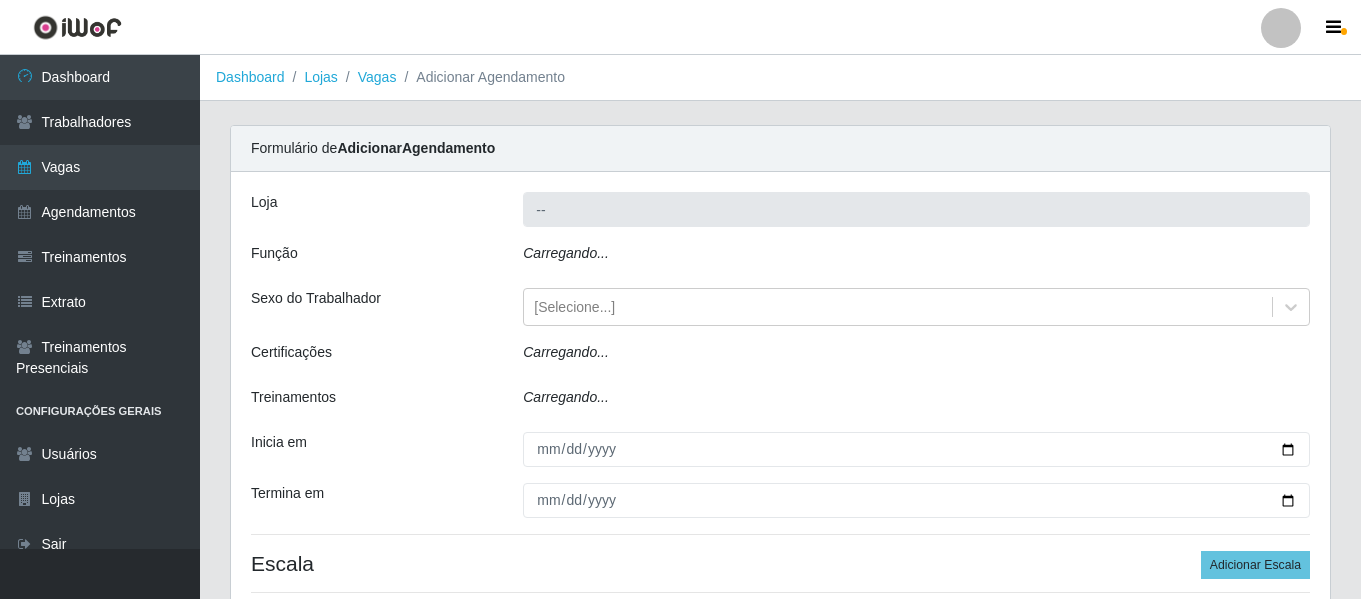 type on "Bemais Supermercados - B11 Manaíra" 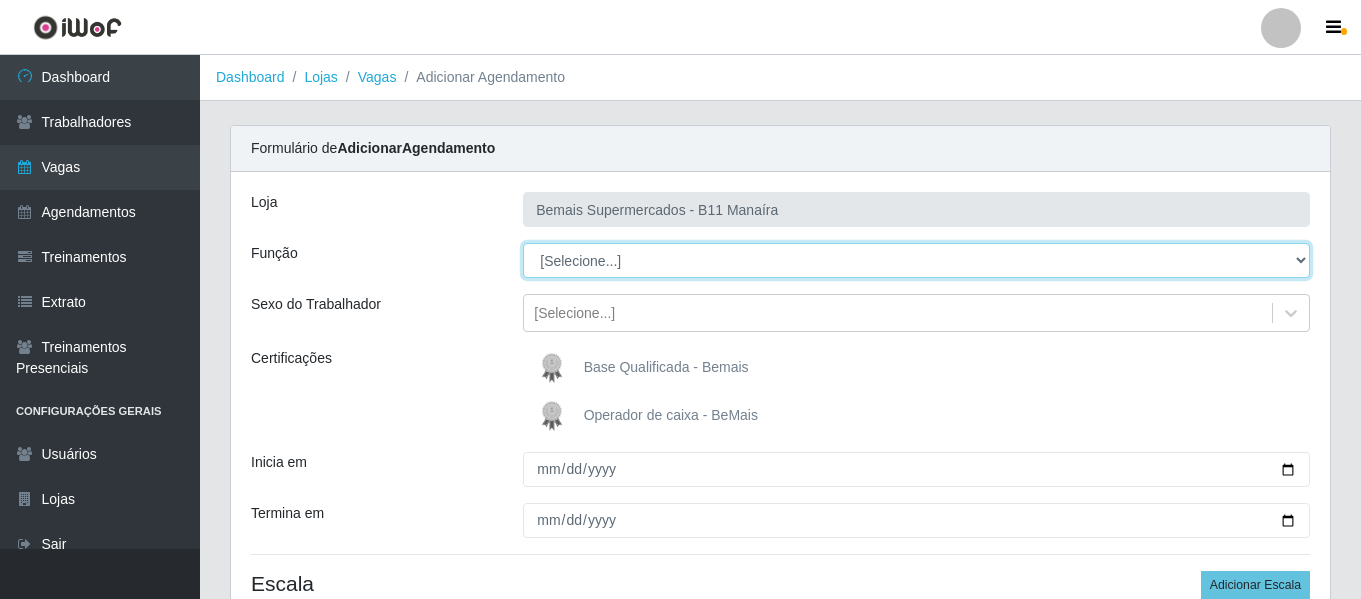 click on "[Selecione...] ASG ASG + ASG ++ Auxiliar de Estacionamento Auxiliar de Estacionamento + Auxiliar de Estacionamento ++ Auxiliar de Estoque Auxiliar de Estoque + Auxiliar de [GEOGRAPHIC_DATA] ++ Balconista de Açougue  Balconista de Açougue + Balconista de Açougue ++ Balconista de Frios Balconista de Frios + Balconista de Frios ++ Balconista de Padaria  Balconista de Padaria + Balconista de Padaria ++ Embalador Embalador + Embalador ++ Operador de Caixa Operador de Caixa + Operador de Caixa ++ Repositor  Repositor + Repositor ++ Repositor de Frios Repositor de Frios + Repositor de Frios ++ Repositor de Hortifruti Repositor de Hortifruti + Repositor de Hortifruti ++" at bounding box center (916, 260) 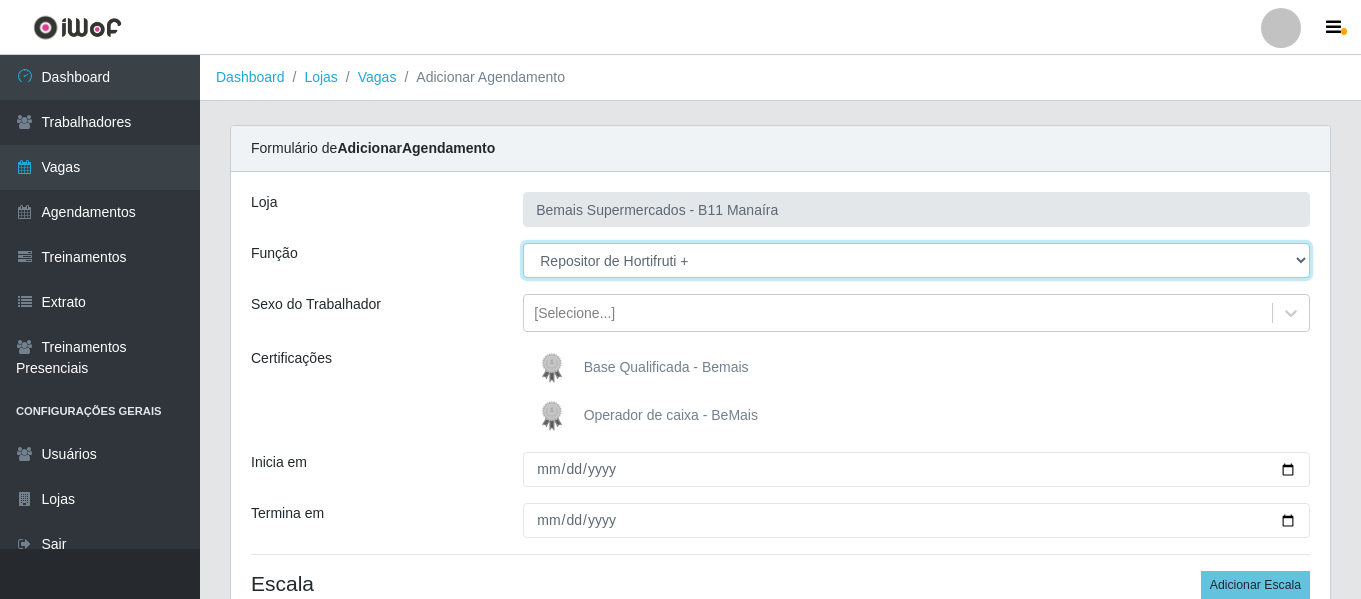 click on "[Selecione...] ASG ASG + ASG ++ Auxiliar de Estacionamento Auxiliar de Estacionamento + Auxiliar de Estacionamento ++ Auxiliar de Estoque Auxiliar de Estoque + Auxiliar de [GEOGRAPHIC_DATA] ++ Balconista de Açougue  Balconista de Açougue + Balconista de Açougue ++ Balconista de Frios Balconista de Frios + Balconista de Frios ++ Balconista de Padaria  Balconista de Padaria + Balconista de Padaria ++ Embalador Embalador + Embalador ++ Operador de Caixa Operador de Caixa + Operador de Caixa ++ Repositor  Repositor + Repositor ++ Repositor de Frios Repositor de Frios + Repositor de Frios ++ Repositor de Hortifruti Repositor de Hortifruti + Repositor de Hortifruti ++" at bounding box center (916, 260) 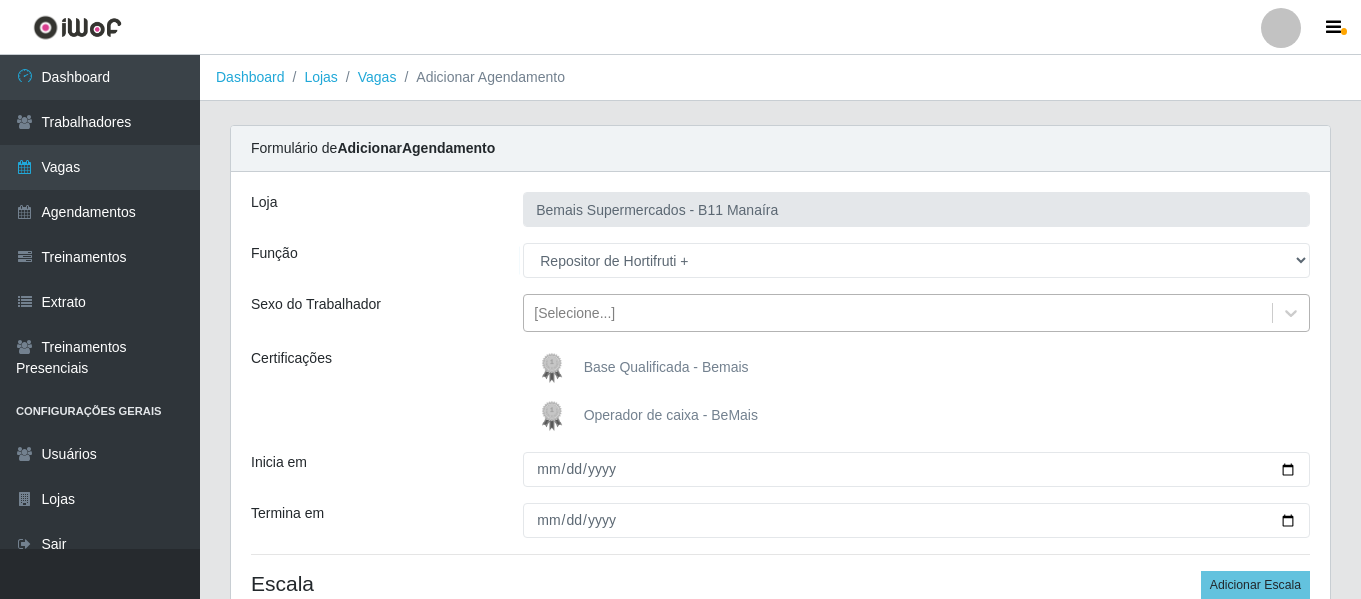 click on "[Selecione...]" at bounding box center (898, 313) 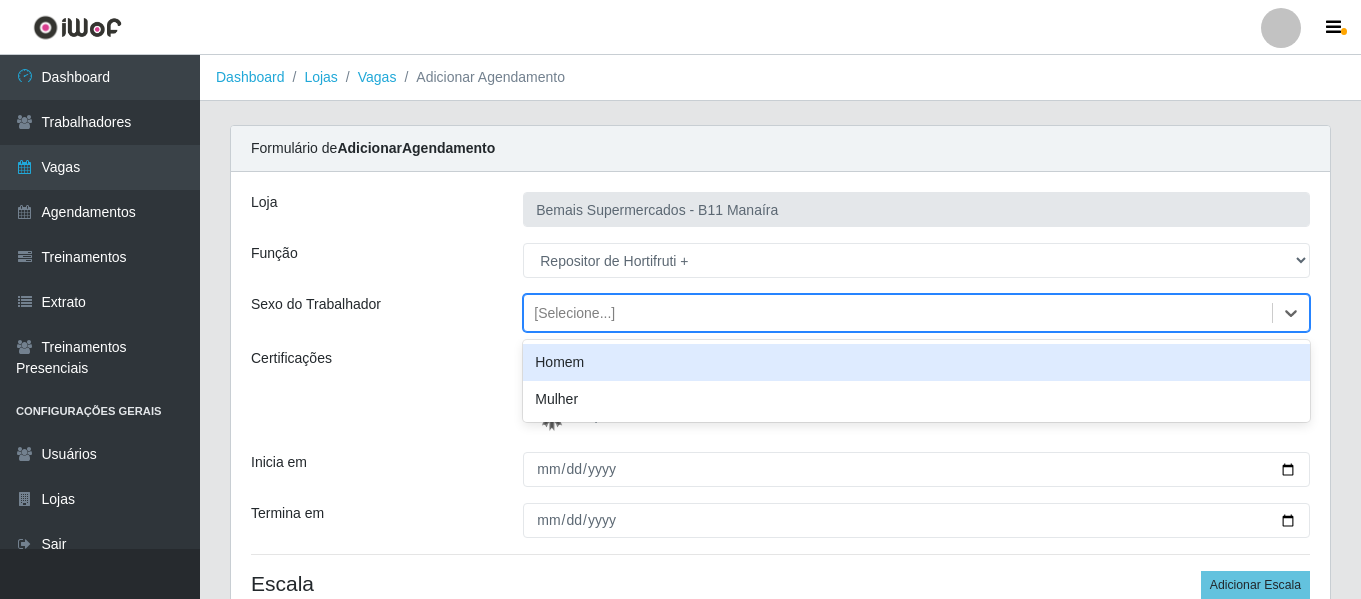 click on "Homem" at bounding box center (916, 362) 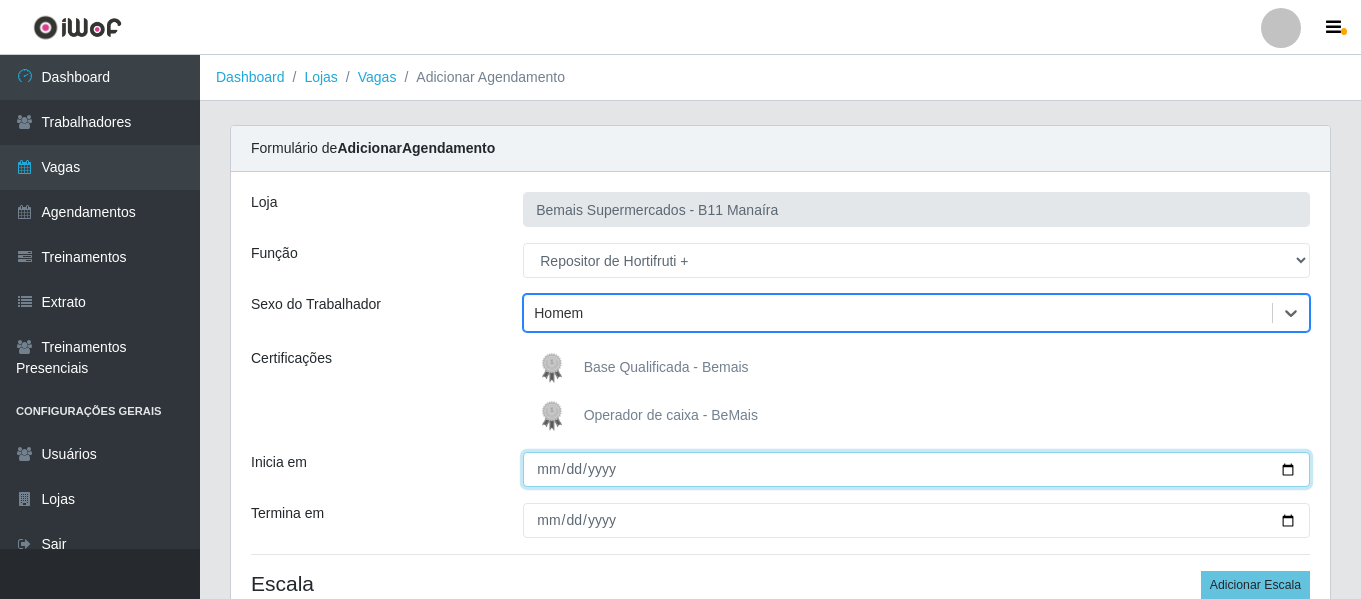 click on "Inicia em" at bounding box center [916, 469] 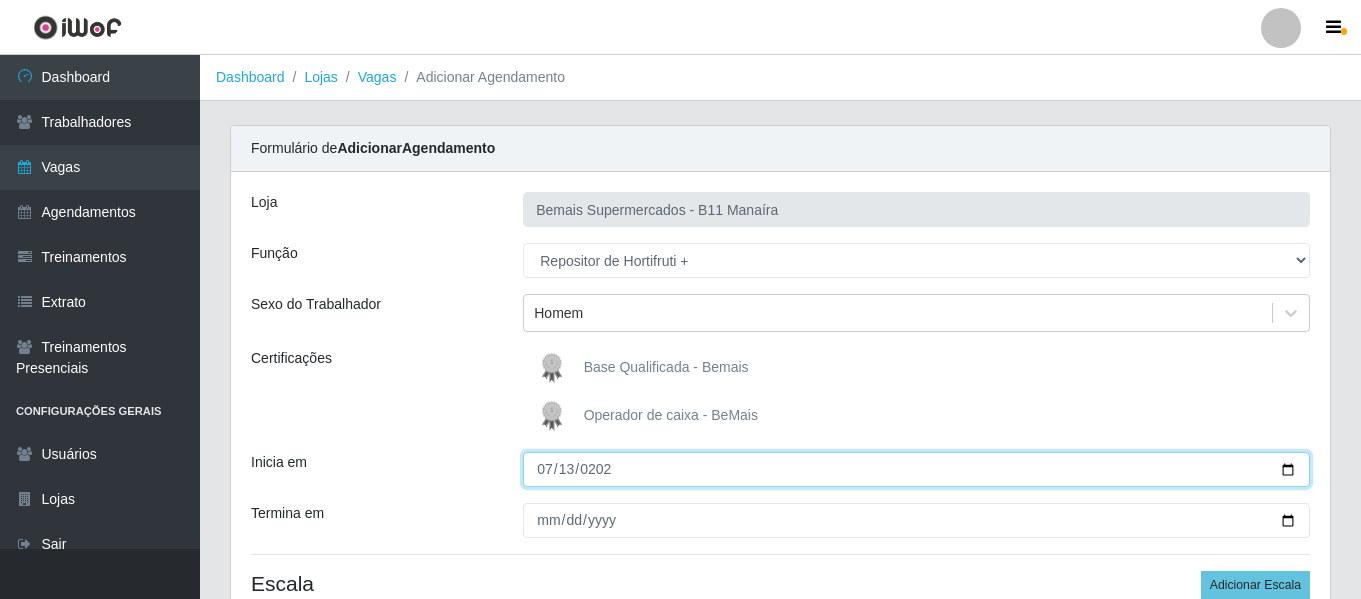 type on "[DATE]" 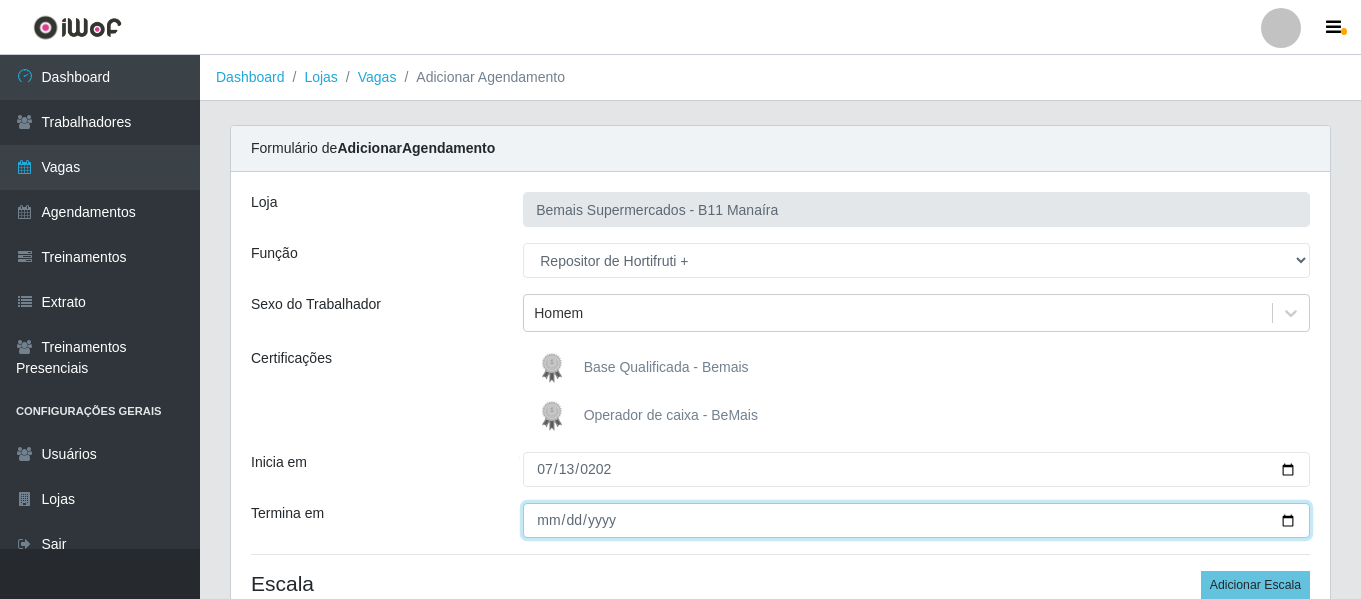 click on "Termina em" at bounding box center [916, 520] 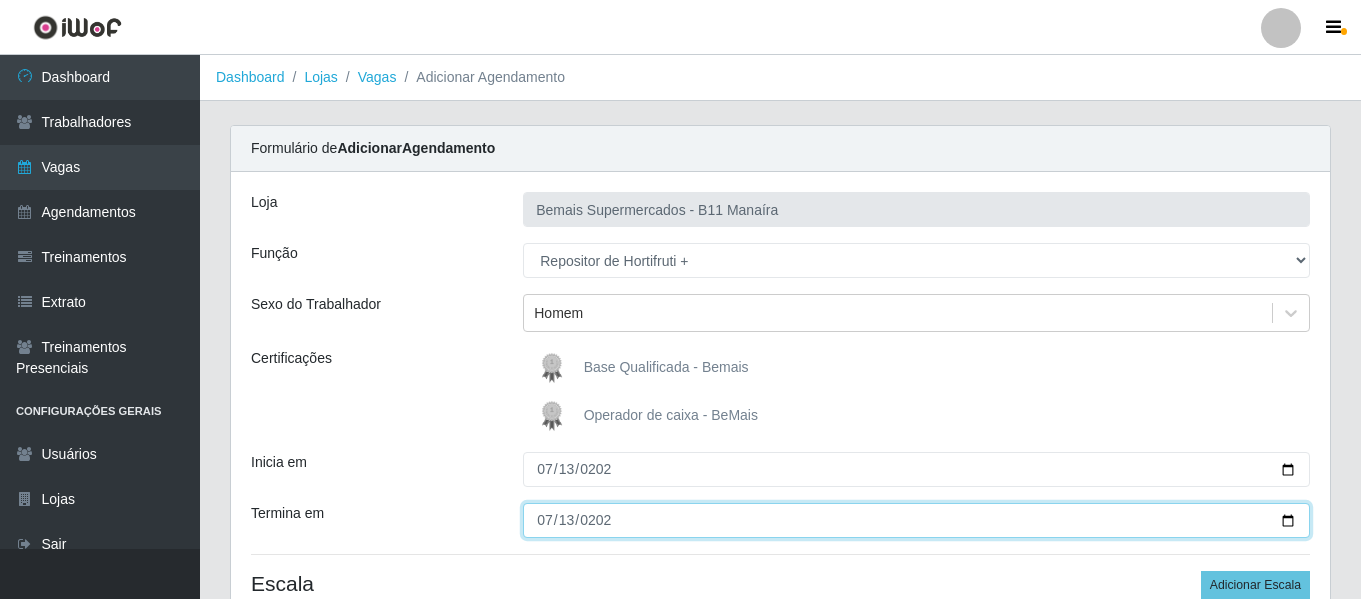 type on "[DATE]" 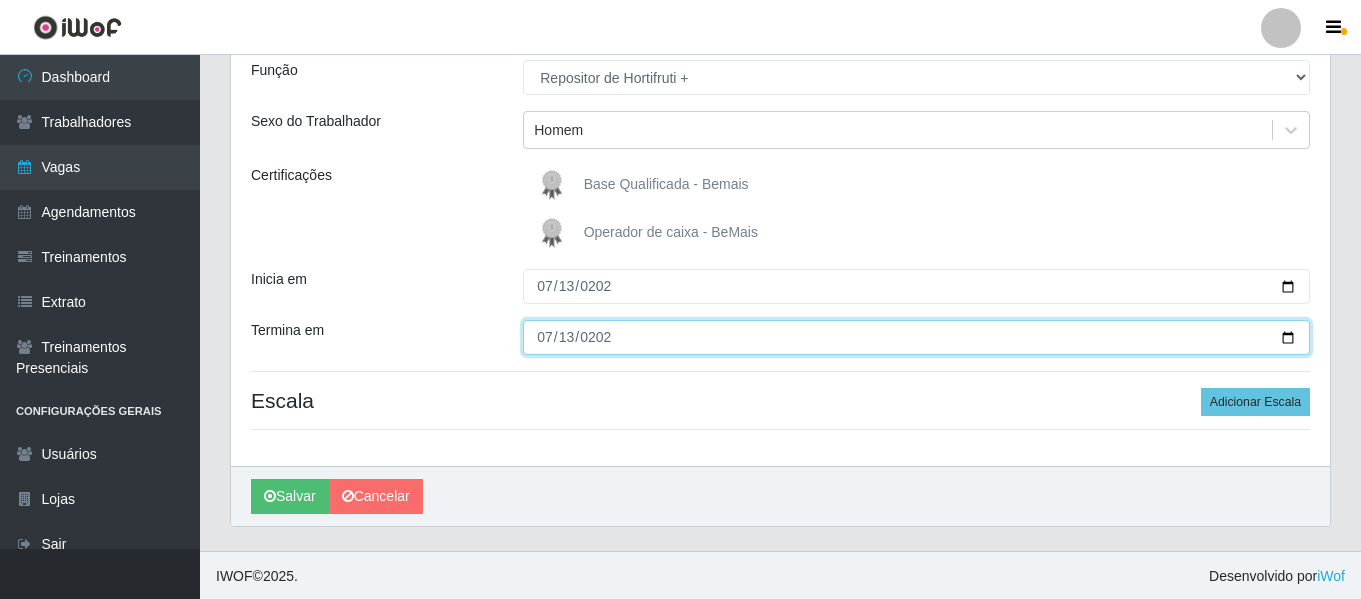 scroll, scrollTop: 185, scrollLeft: 0, axis: vertical 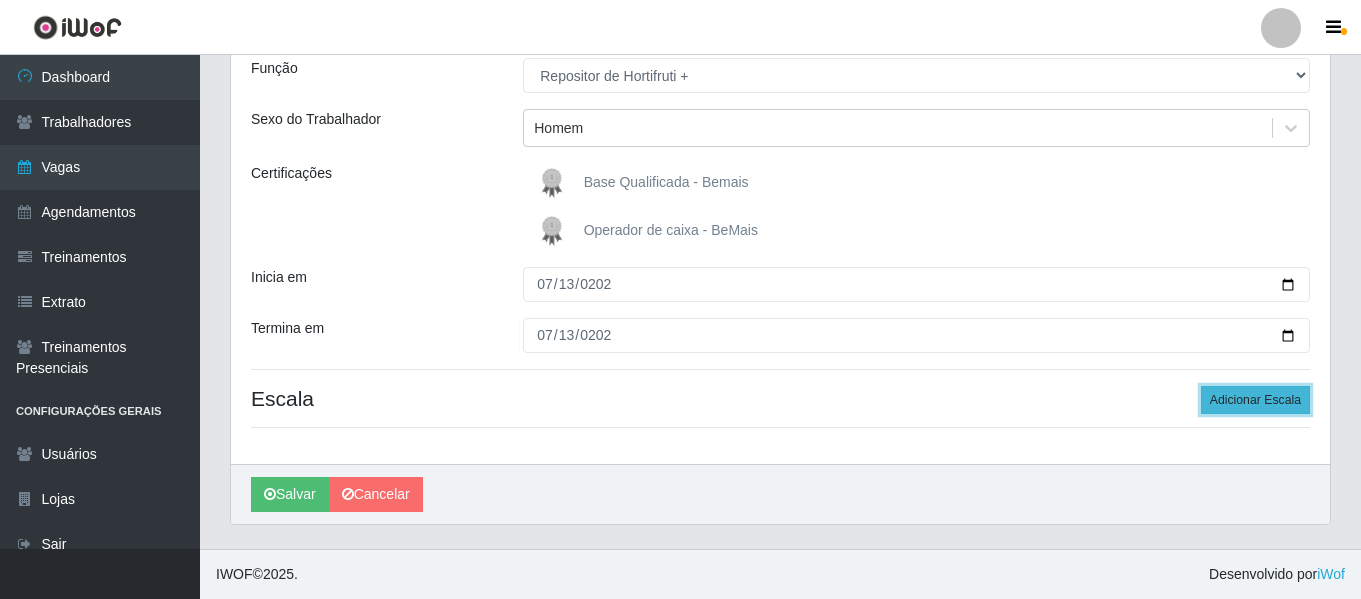 click on "Adicionar Escala" at bounding box center (1255, 400) 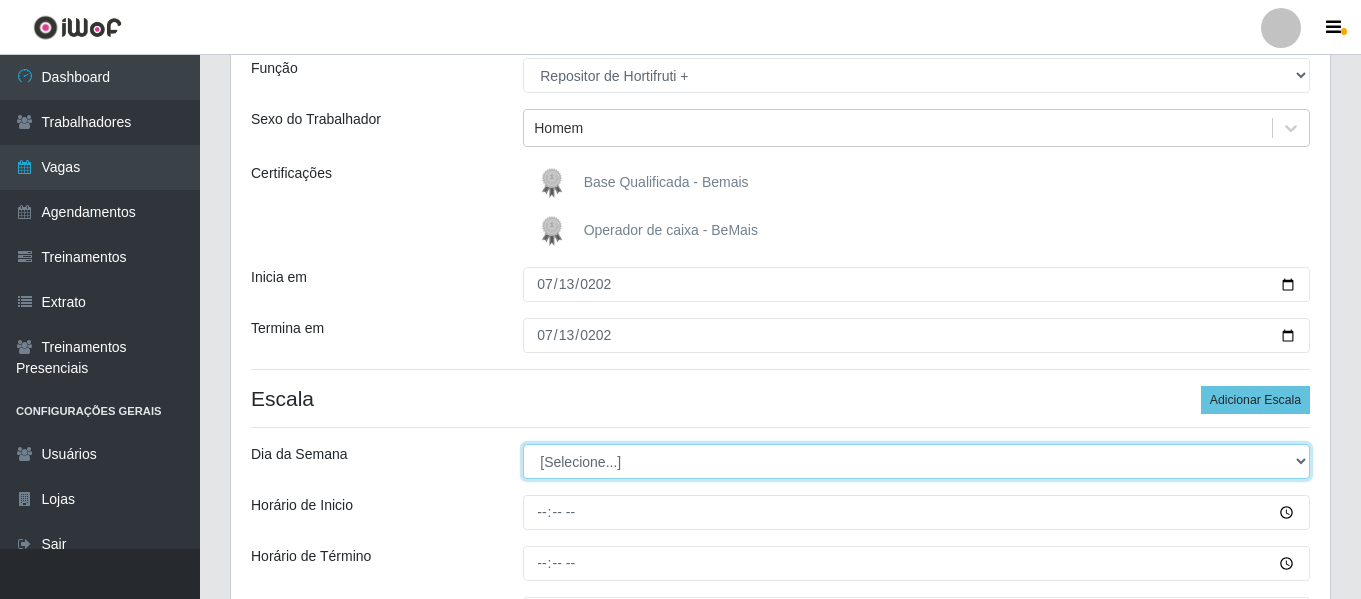 click on "[Selecione...] Segunda Terça Quarta Quinta Sexta Sábado Domingo" at bounding box center (916, 461) 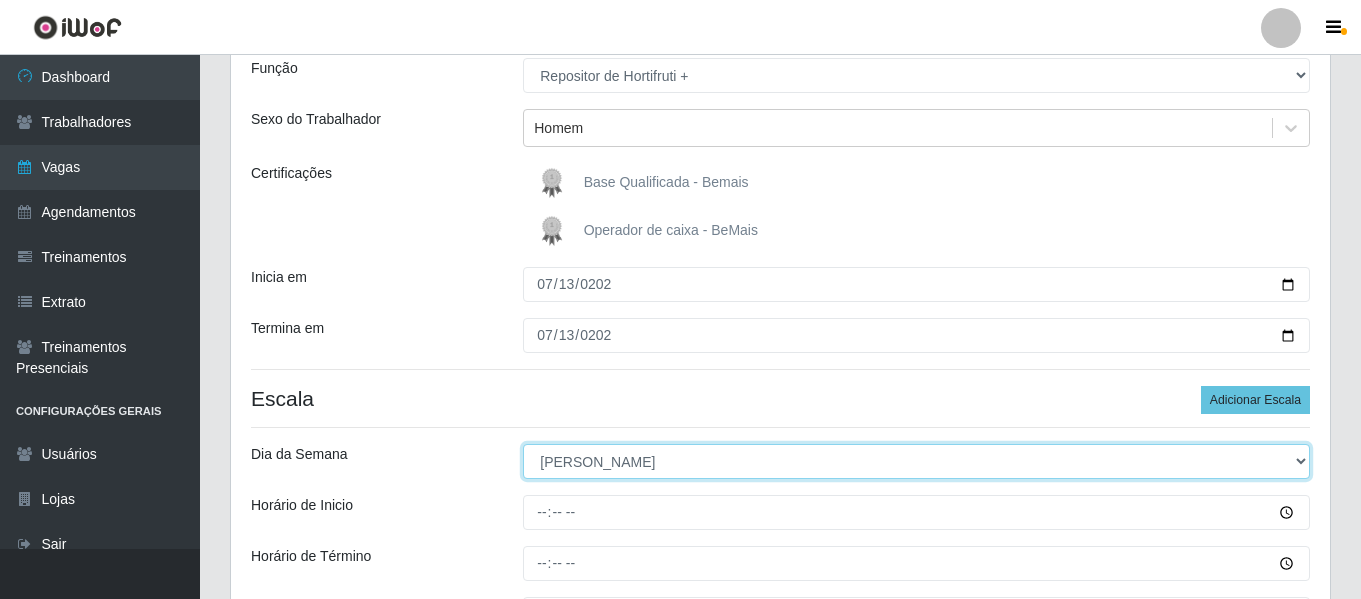 click on "[Selecione...] Segunda Terça Quarta Quinta Sexta Sábado Domingo" at bounding box center [916, 461] 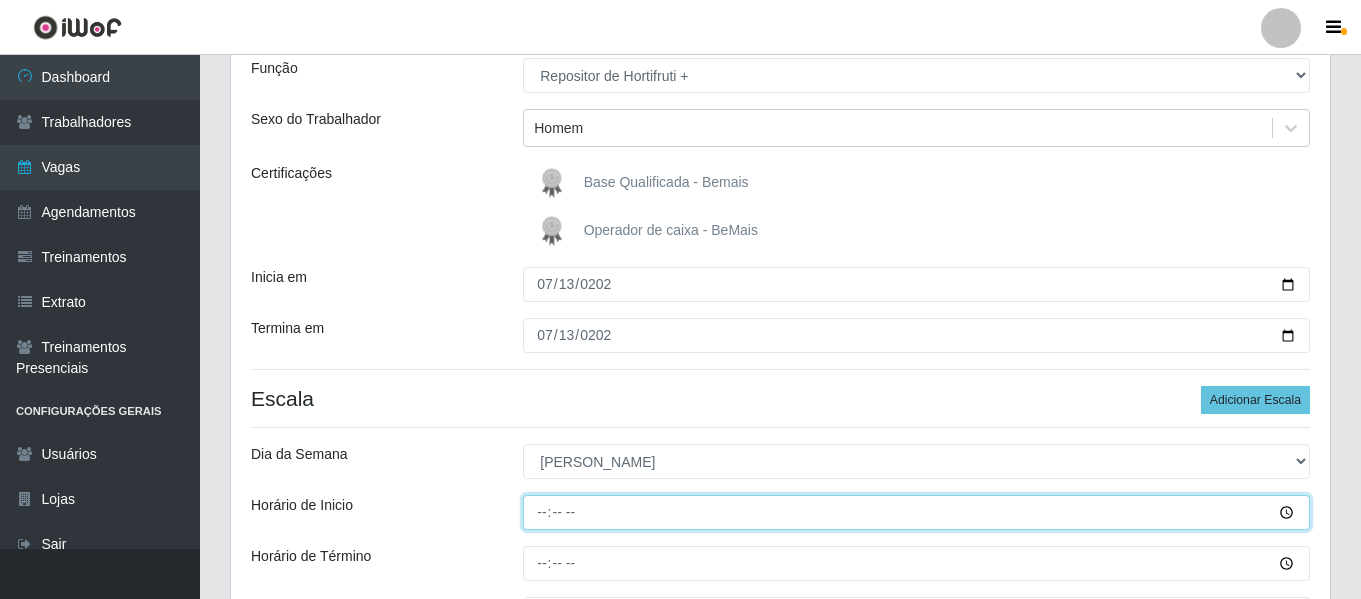click on "Horário de Inicio" at bounding box center [916, 512] 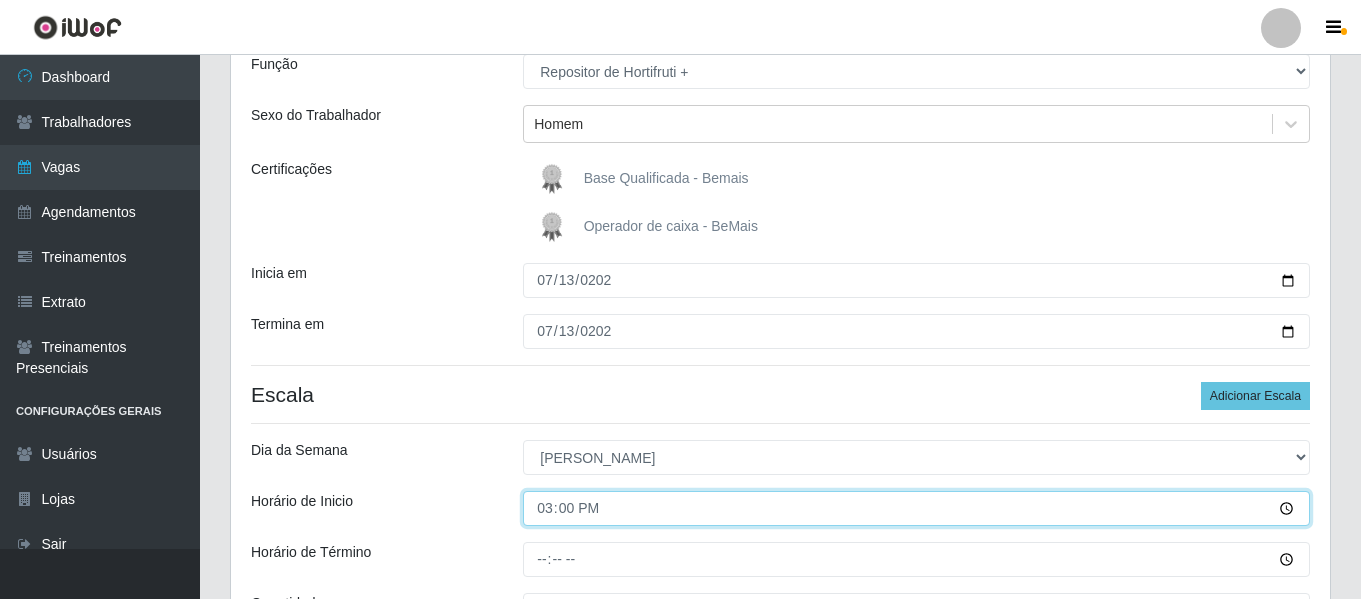 scroll, scrollTop: 185, scrollLeft: 0, axis: vertical 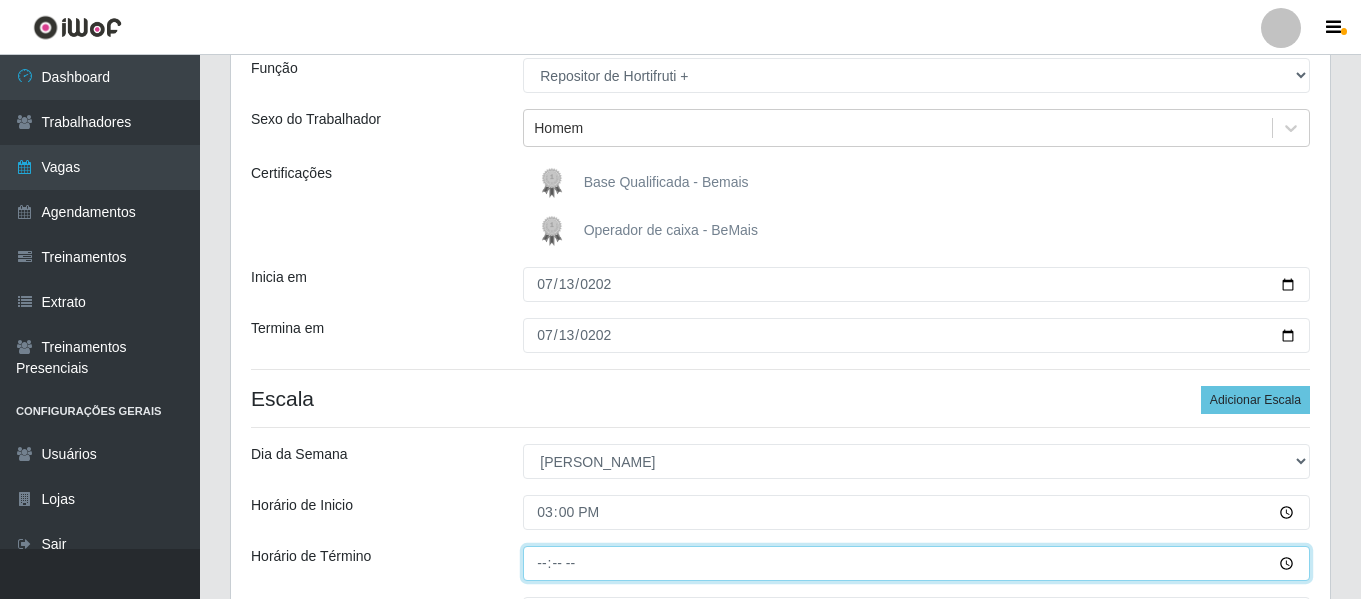 drag, startPoint x: 543, startPoint y: 558, endPoint x: 555, endPoint y: 555, distance: 12.369317 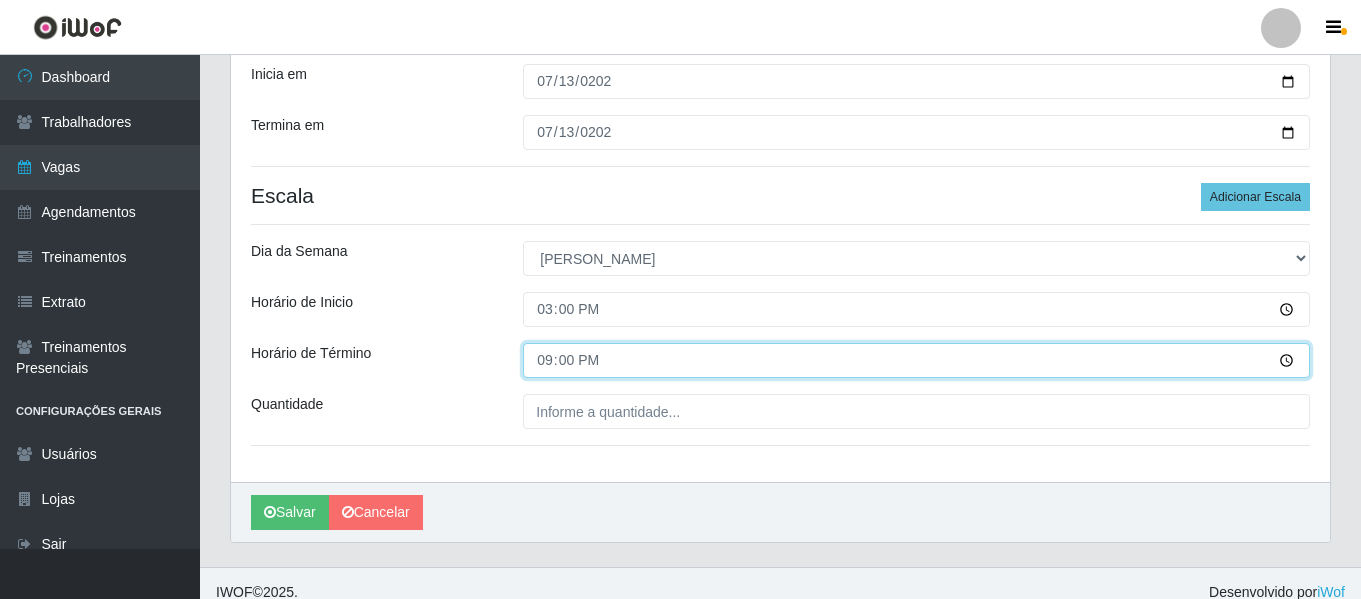 scroll, scrollTop: 406, scrollLeft: 0, axis: vertical 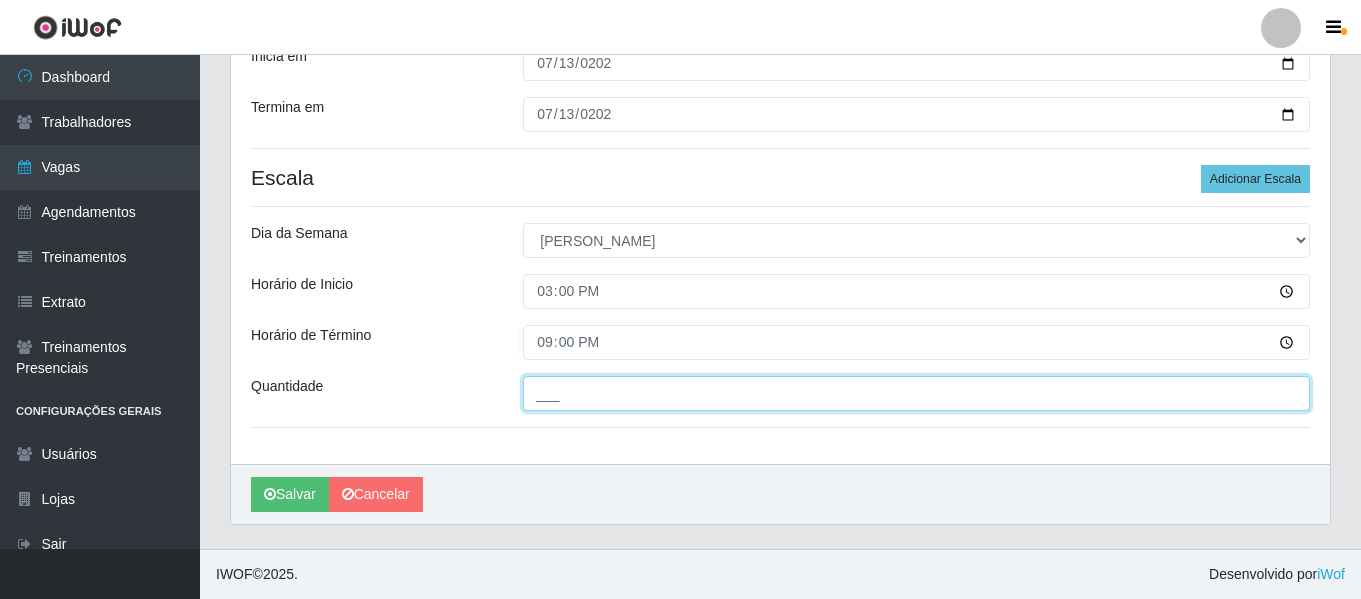 click on "___" at bounding box center [916, 393] 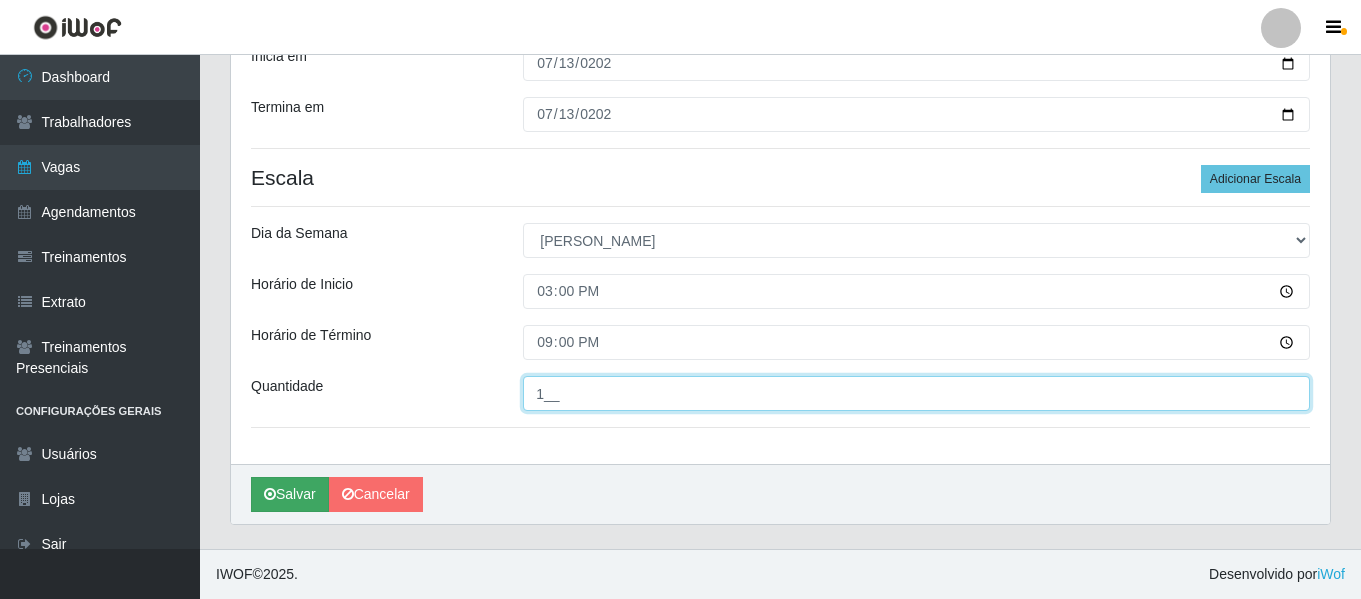 type on "1__" 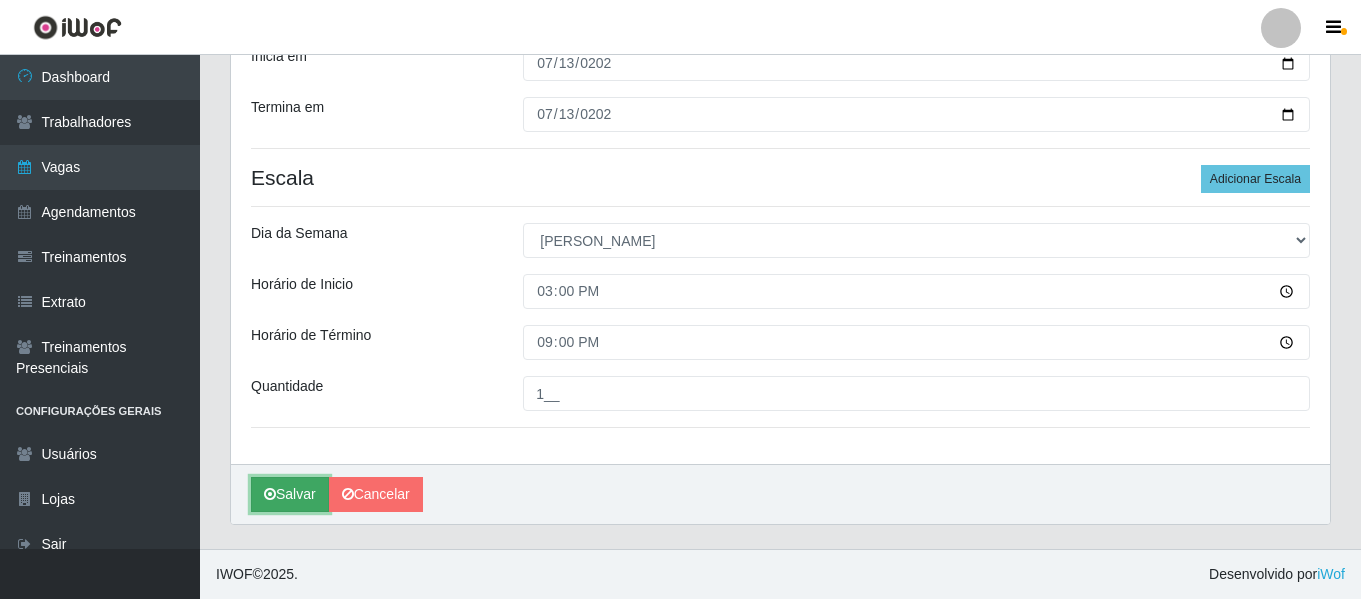 click on "Salvar" at bounding box center [290, 494] 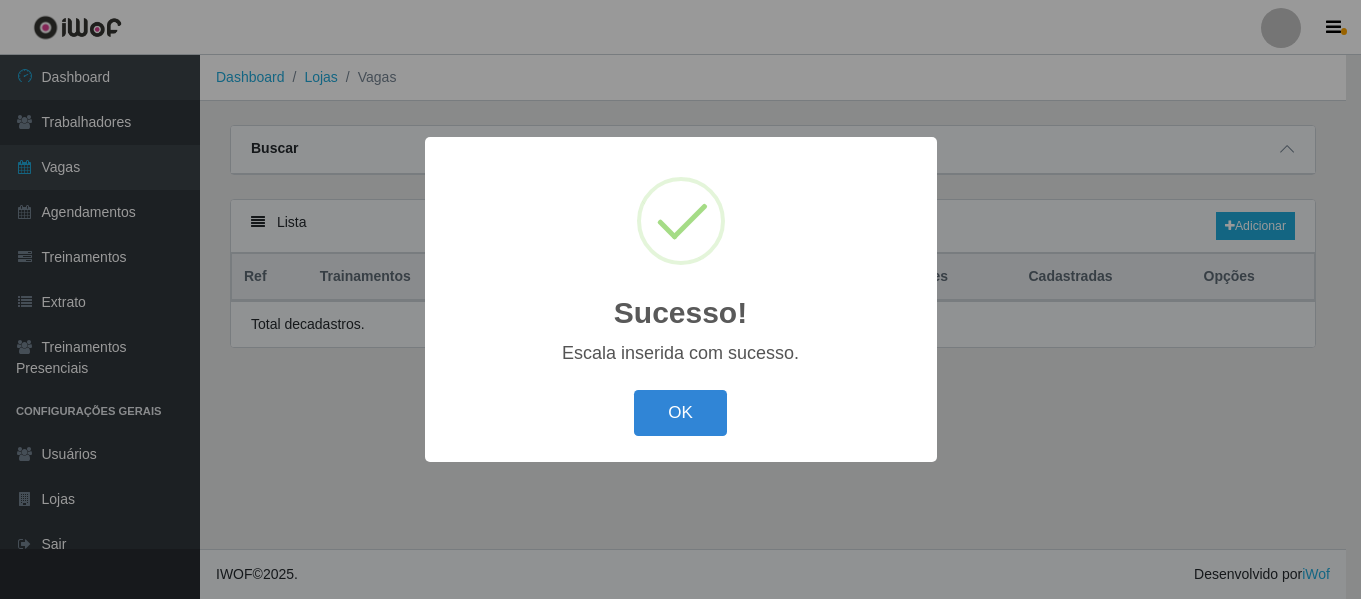 scroll, scrollTop: 0, scrollLeft: 0, axis: both 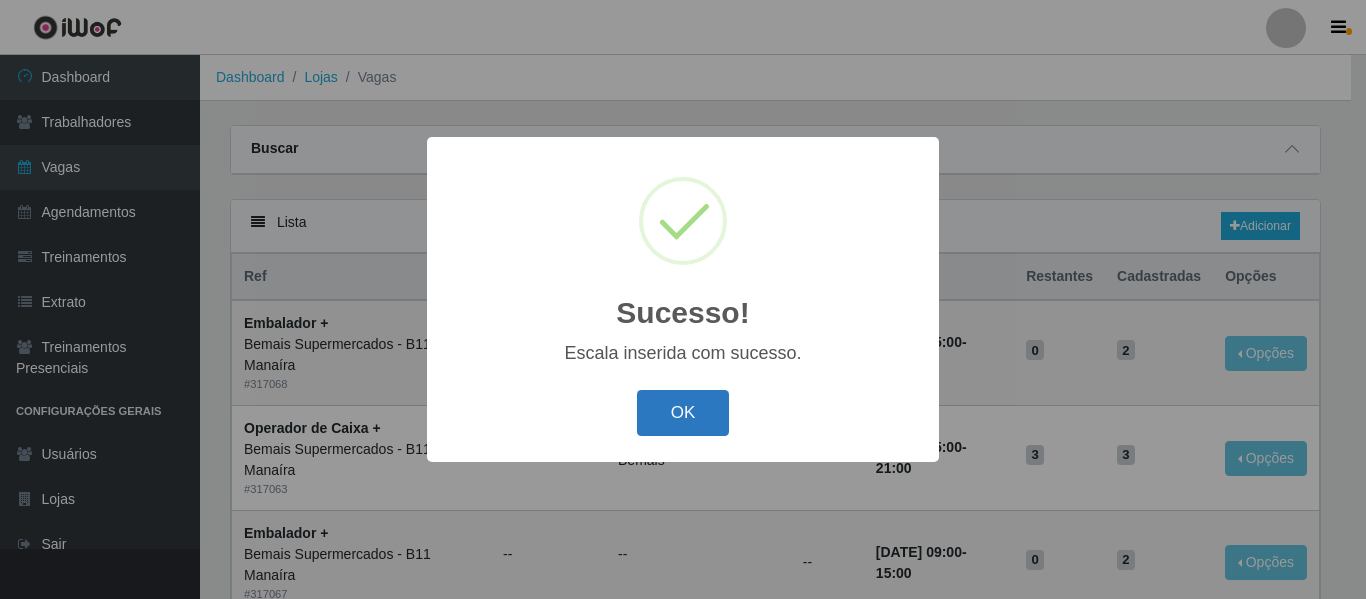 click on "OK" at bounding box center [683, 413] 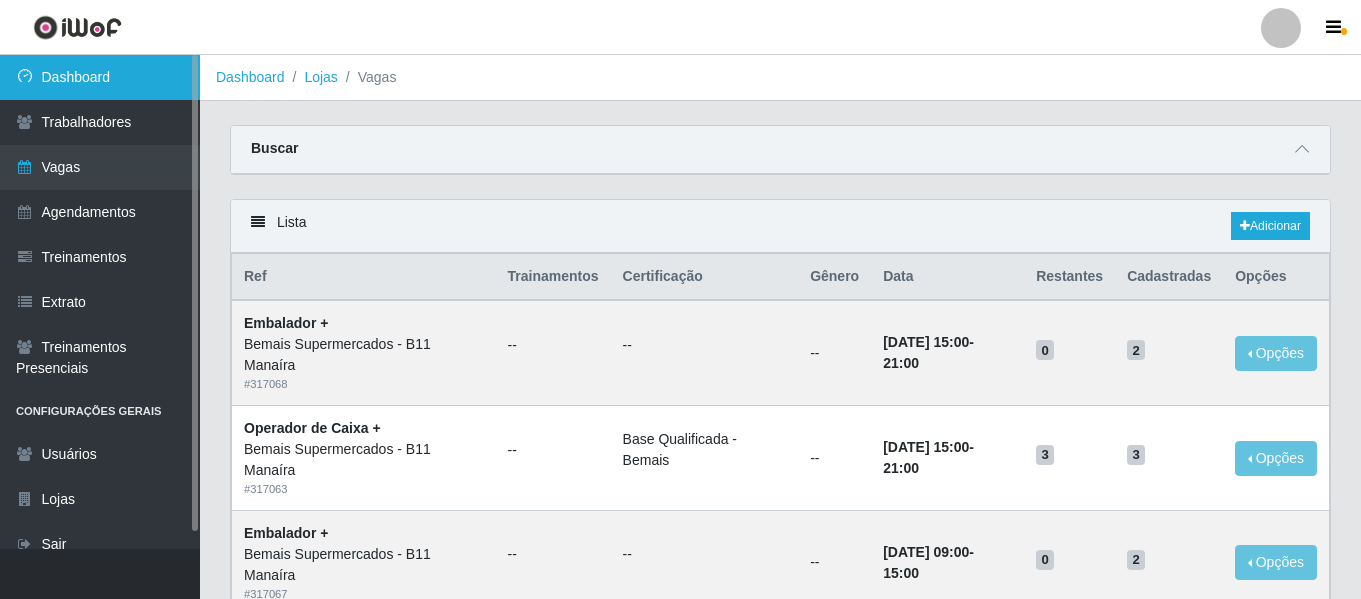 click on "Dashboard" at bounding box center (100, 77) 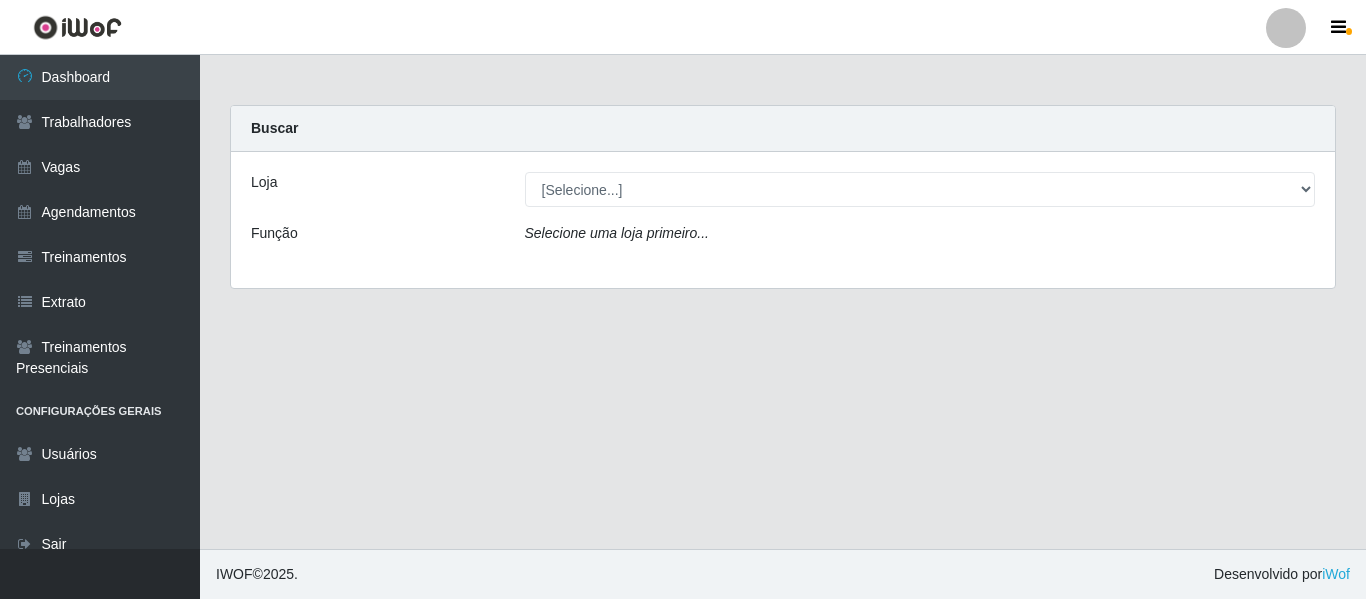 click on "Loja [Selecione...] Bemais Supermercados - B11 Manaíra Função Selecione uma loja primeiro..." at bounding box center (783, 220) 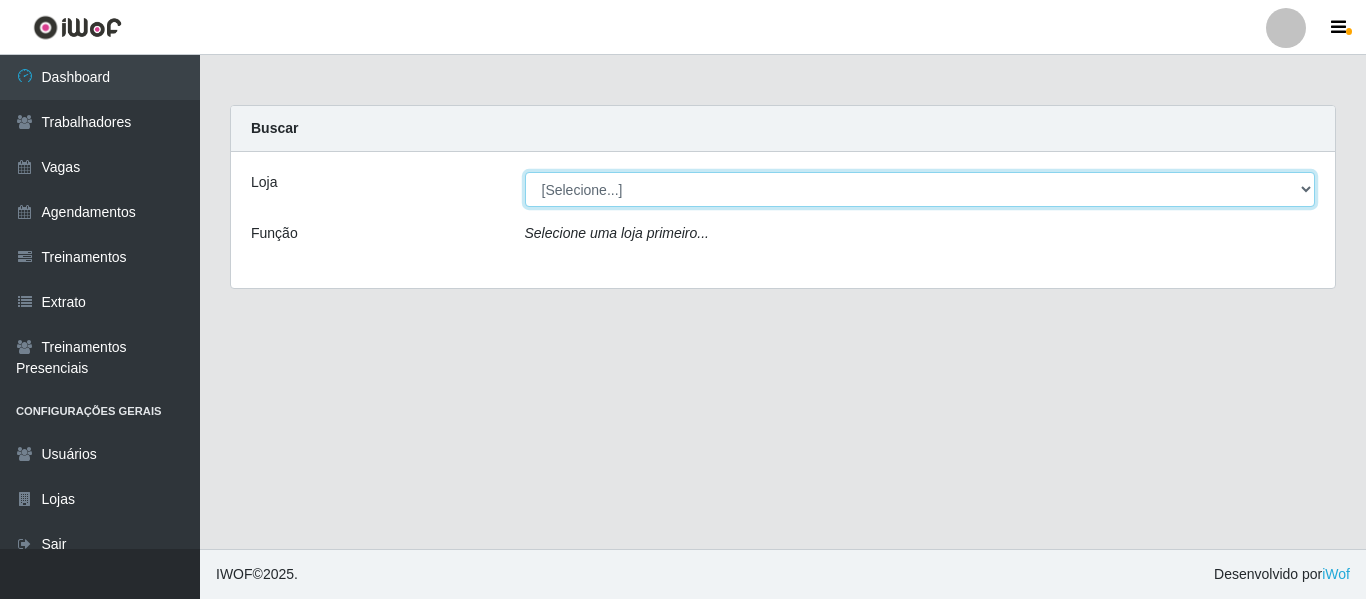 click on "[Selecione...] Bemais Supermercados - B11 Manaíra" at bounding box center (920, 189) 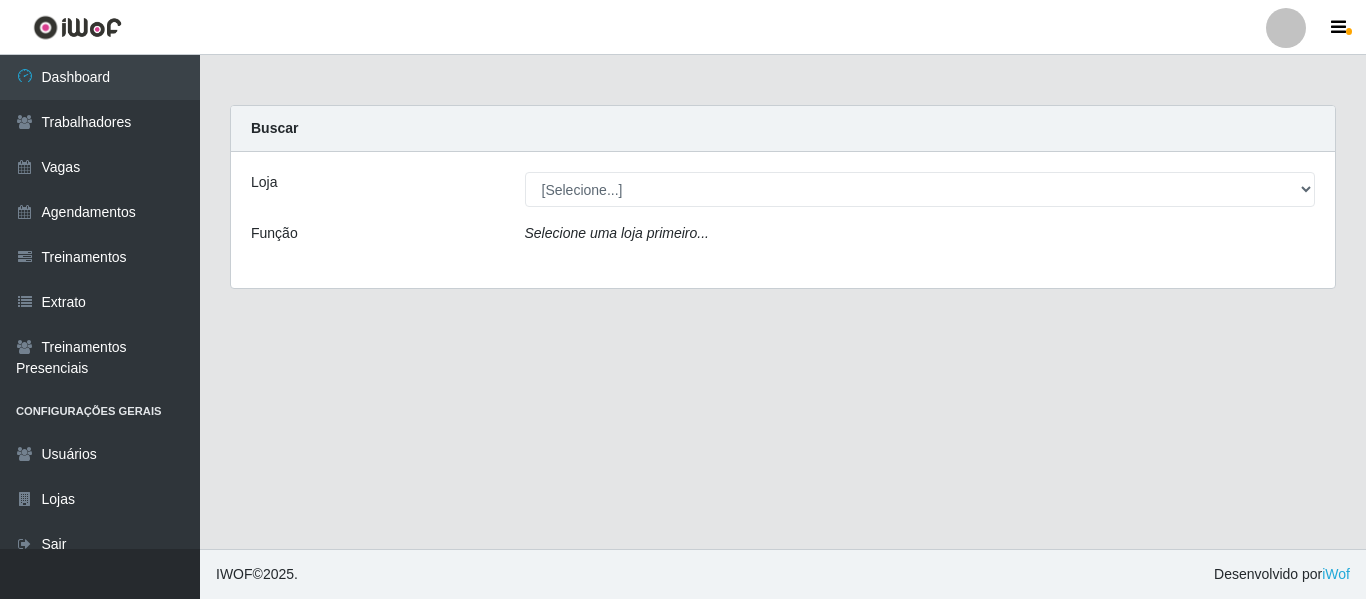 click on "Loja [Selecione...] Bemais Supermercados - B11 Manaíra Função Selecione uma loja primeiro..." at bounding box center (783, 220) 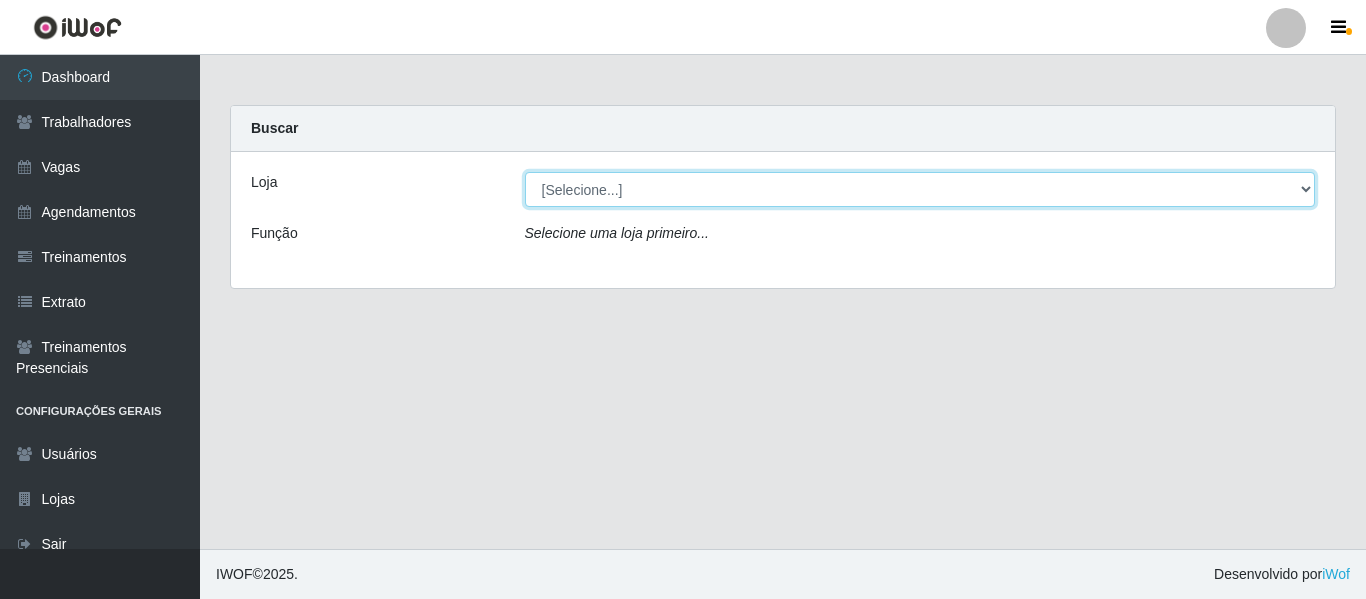 drag, startPoint x: 919, startPoint y: 202, endPoint x: 869, endPoint y: 268, distance: 82.800964 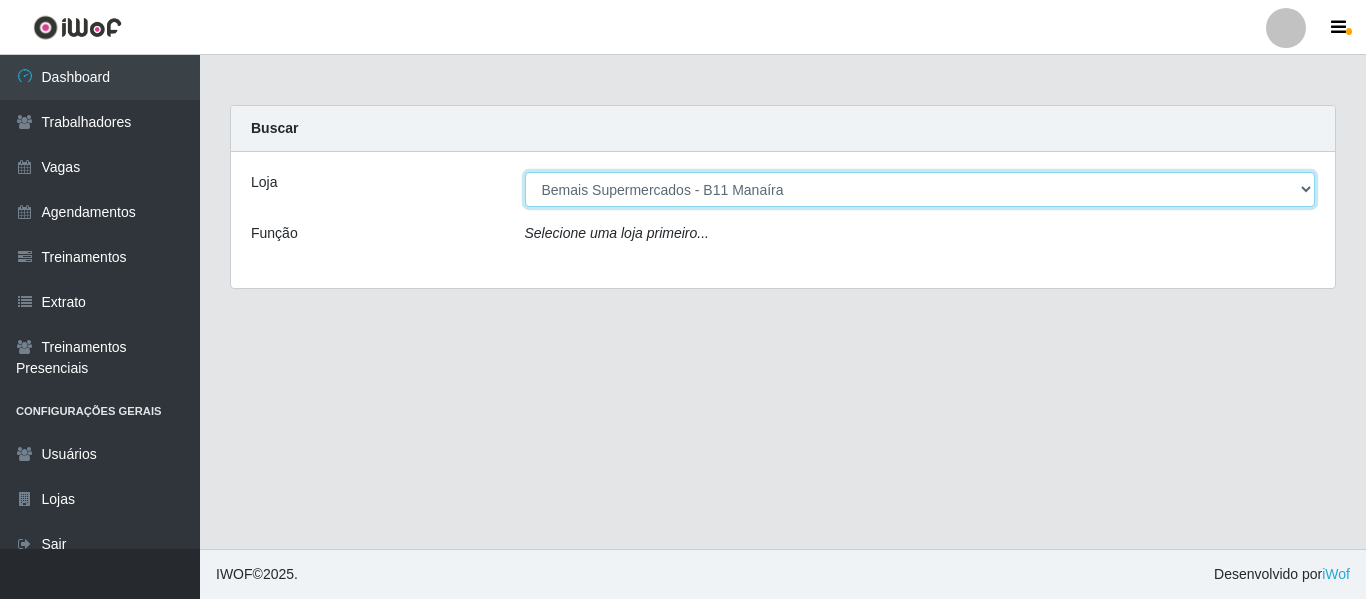 click on "[Selecione...] Bemais Supermercados - B11 Manaíra" at bounding box center (920, 189) 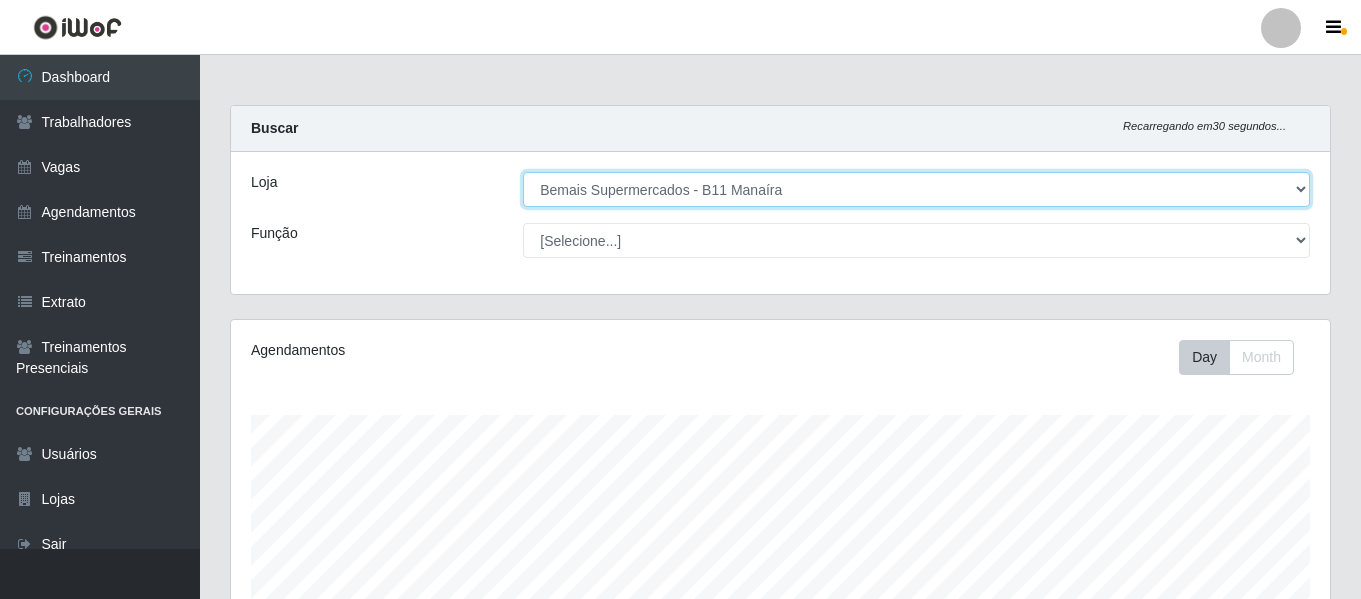 scroll, scrollTop: 999585, scrollLeft: 998901, axis: both 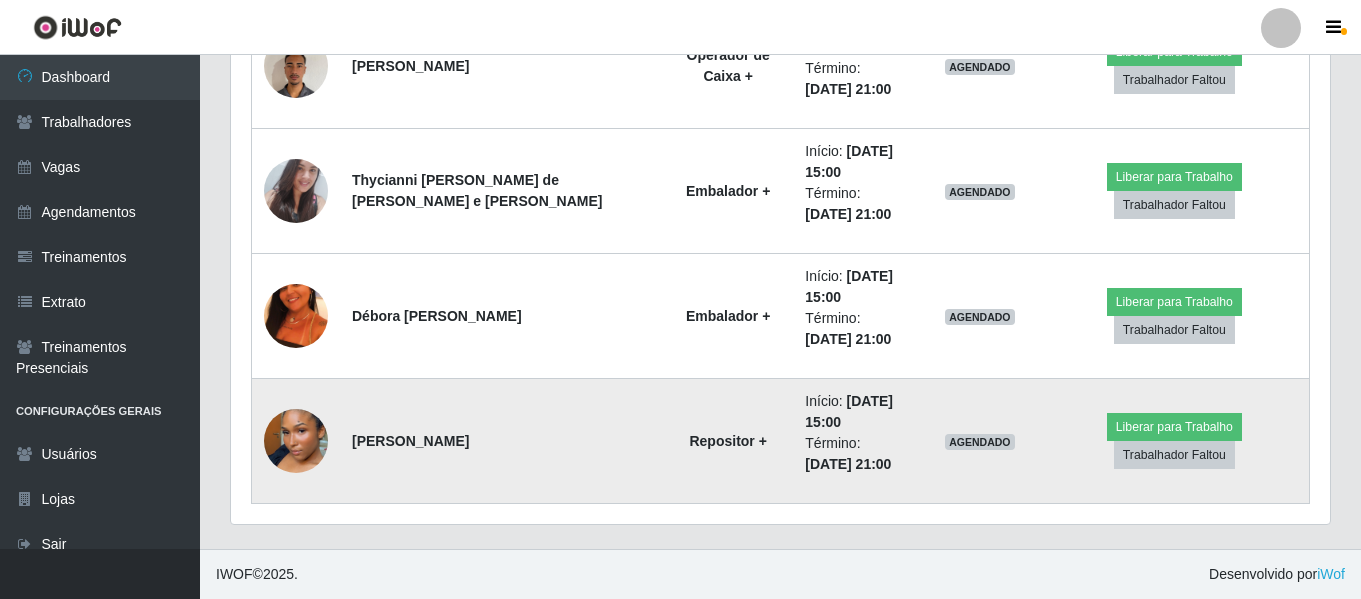 click at bounding box center (296, 441) 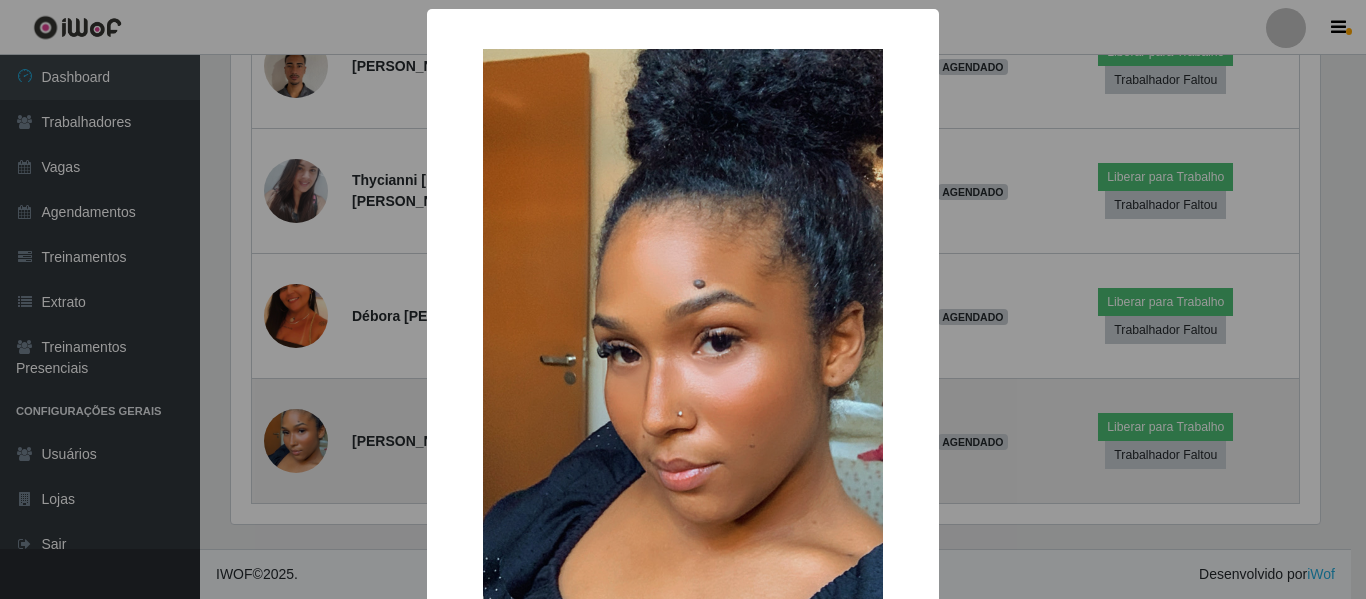 scroll, scrollTop: 999585, scrollLeft: 998911, axis: both 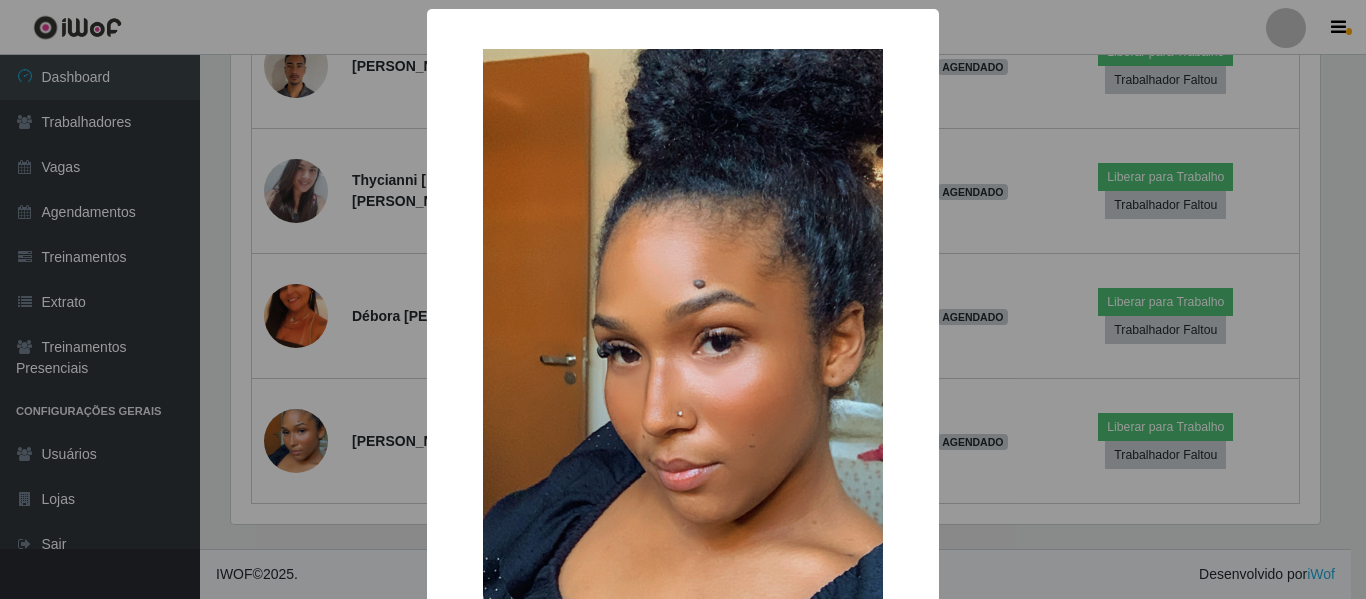 click on "× OK Cancel" at bounding box center [683, 299] 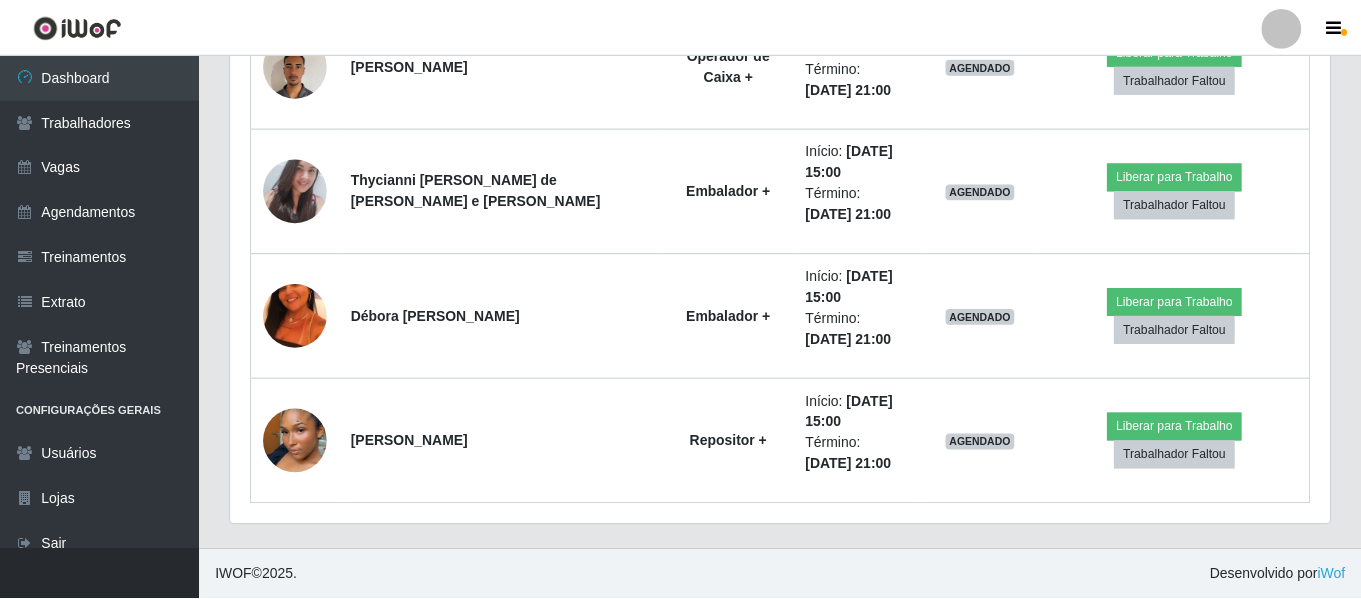 scroll, scrollTop: 999585, scrollLeft: 998901, axis: both 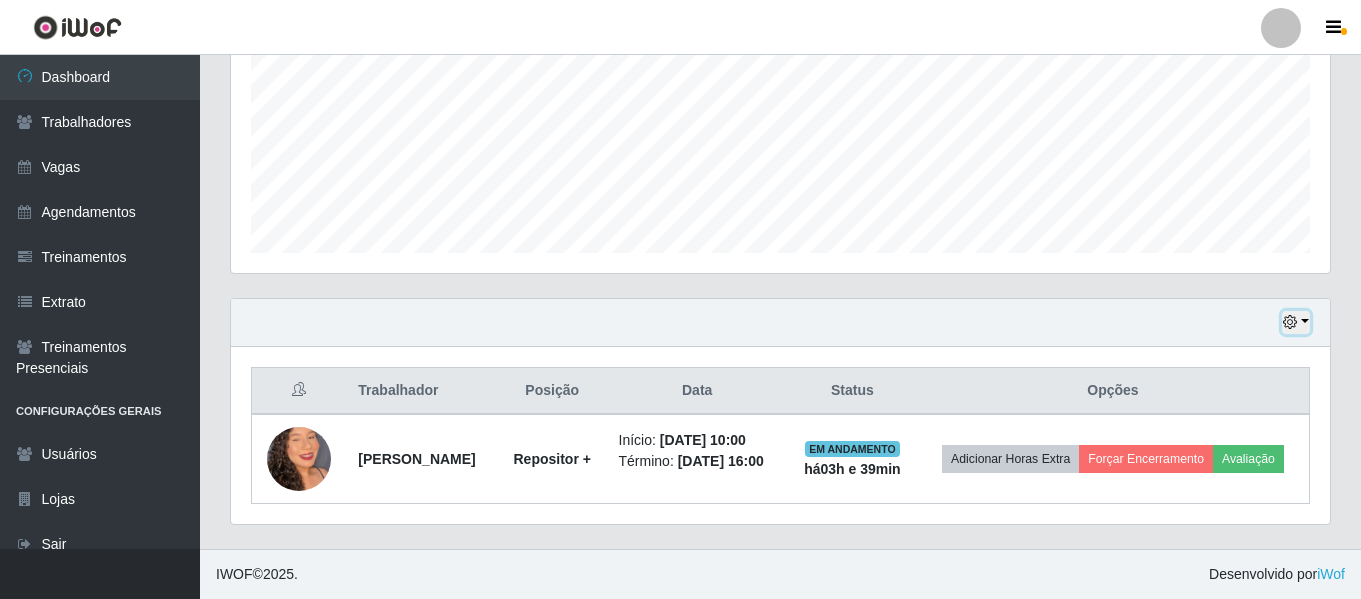 click at bounding box center (1296, 322) 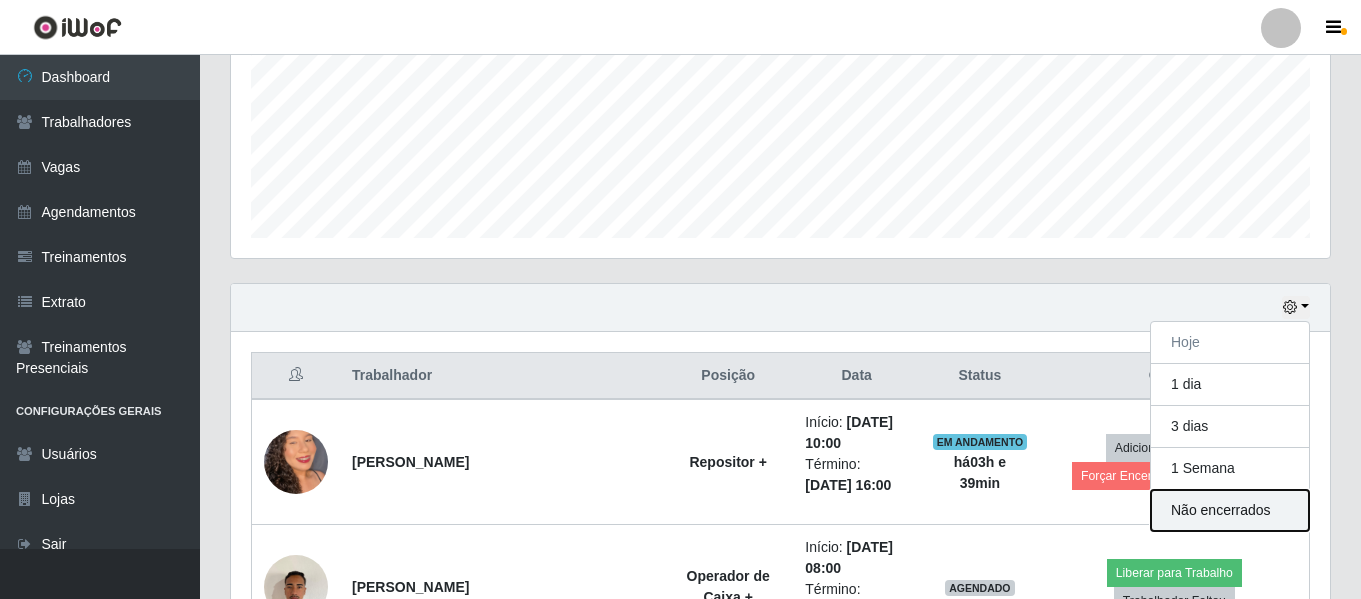 click on "Não encerrados" at bounding box center (1230, 510) 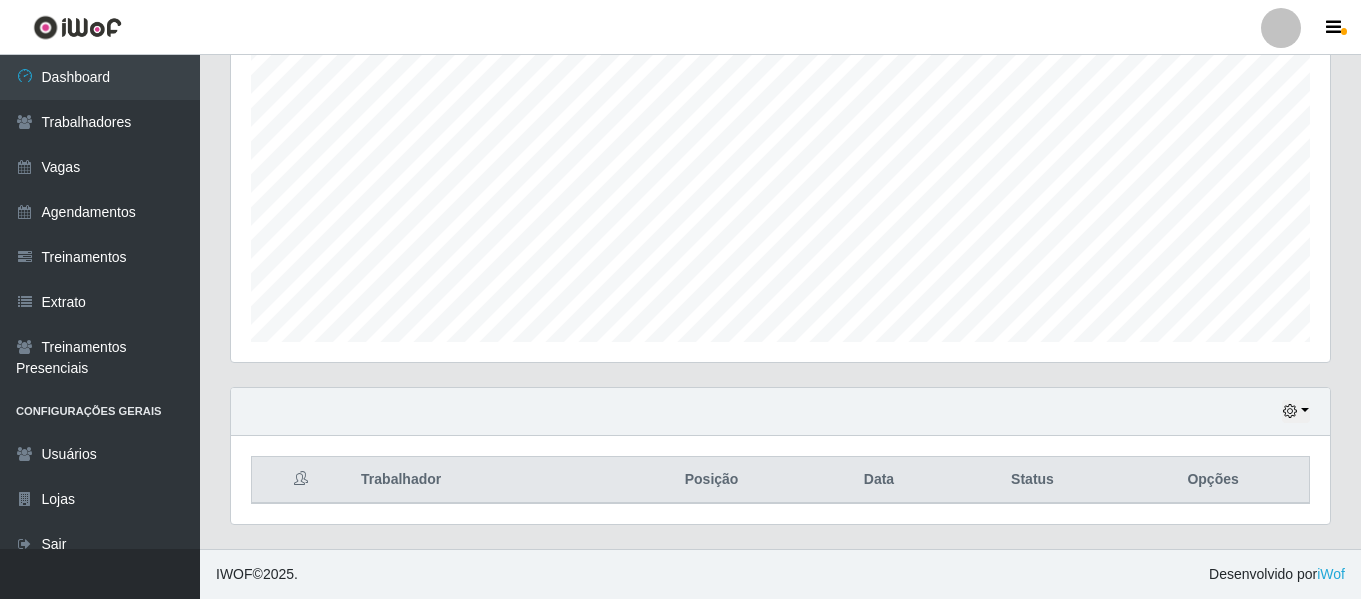 scroll, scrollTop: 373, scrollLeft: 0, axis: vertical 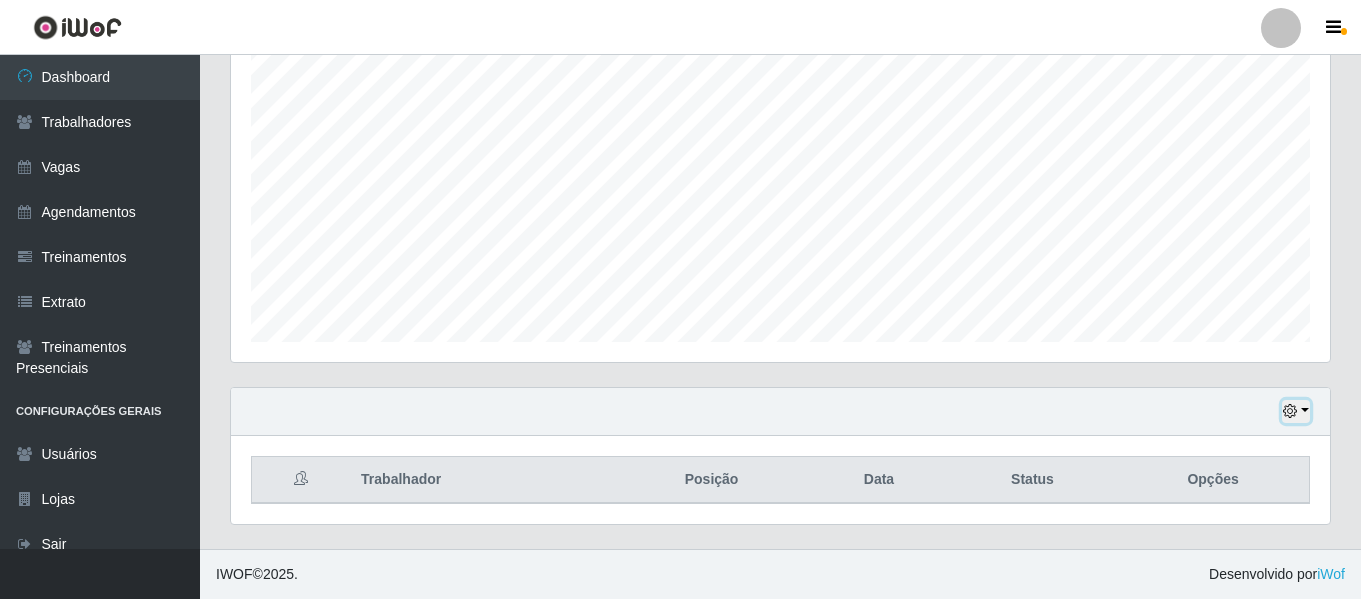 click at bounding box center (1296, 411) 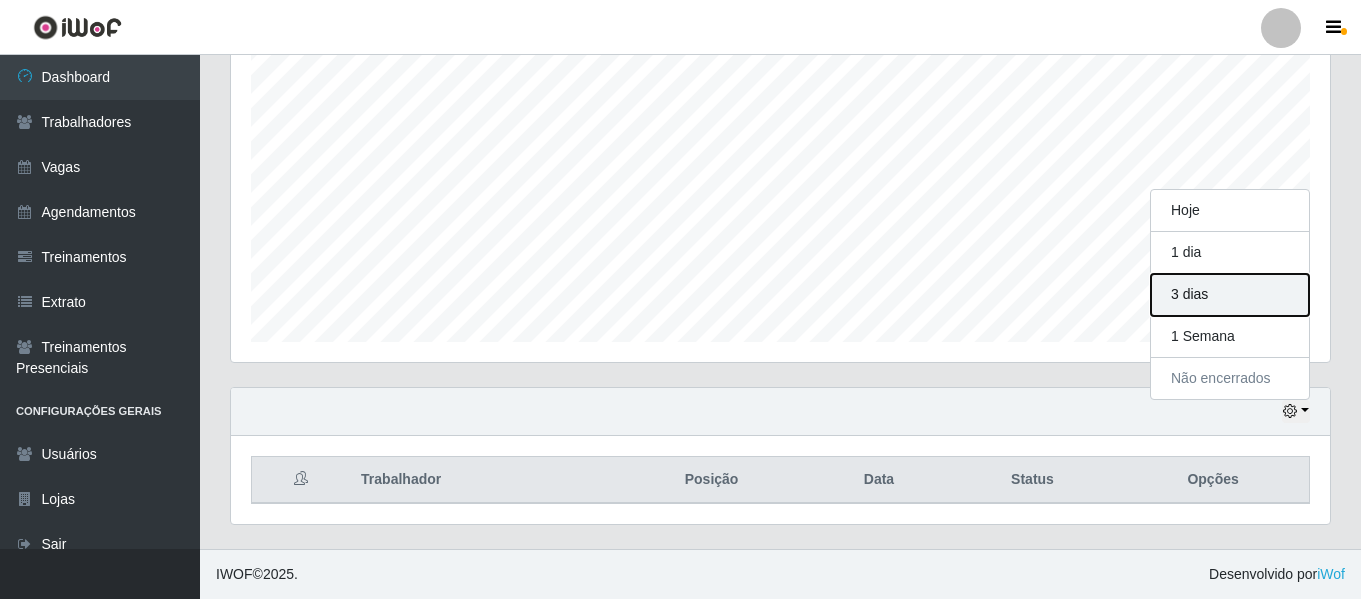 click on "3 dias" at bounding box center (1230, 295) 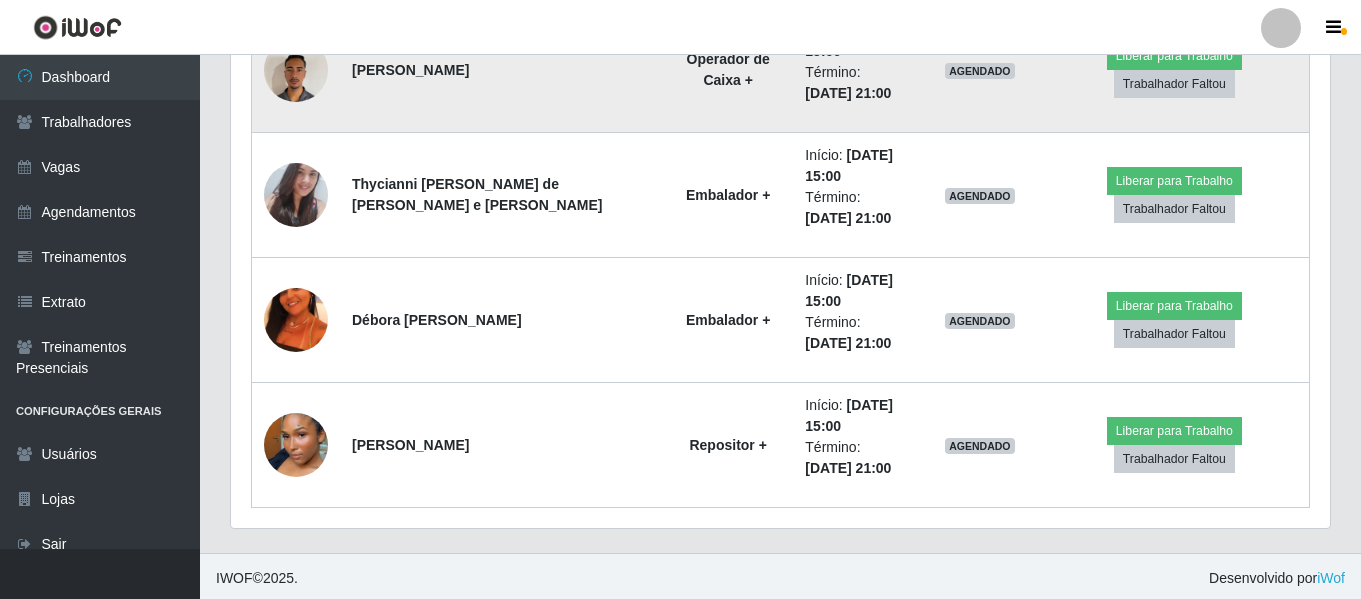 scroll, scrollTop: 1623, scrollLeft: 0, axis: vertical 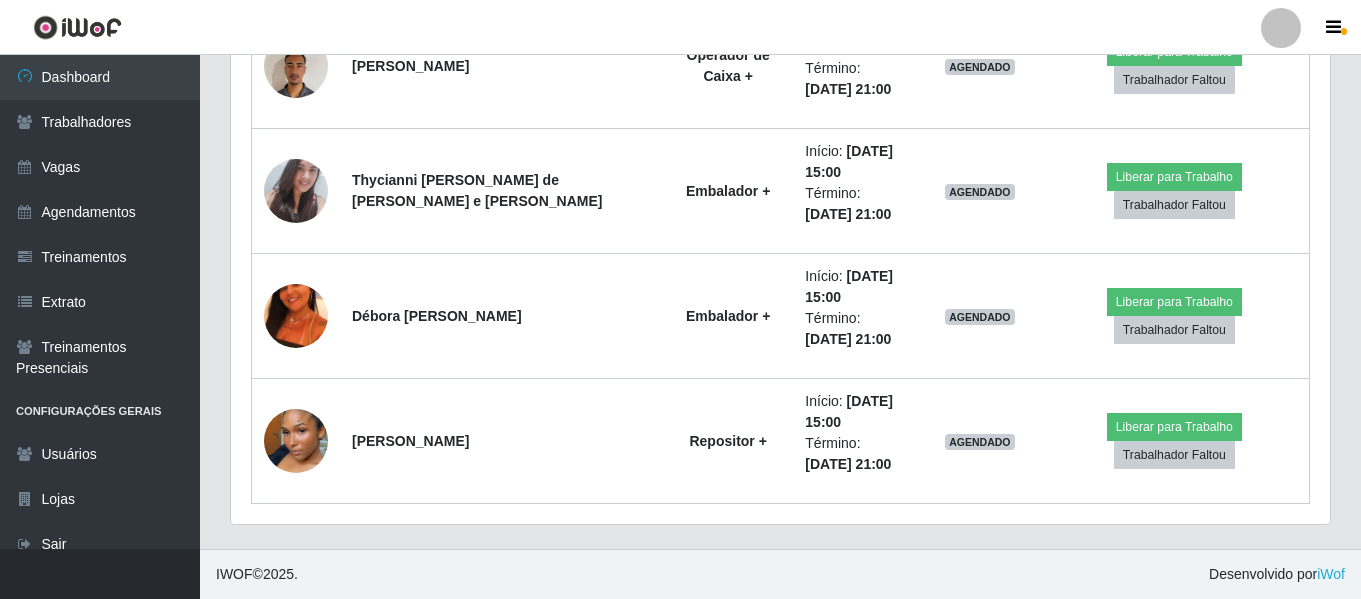 click on "IWOF  ©  2025 . Desenvolvido por  iWof" at bounding box center [780, 574] 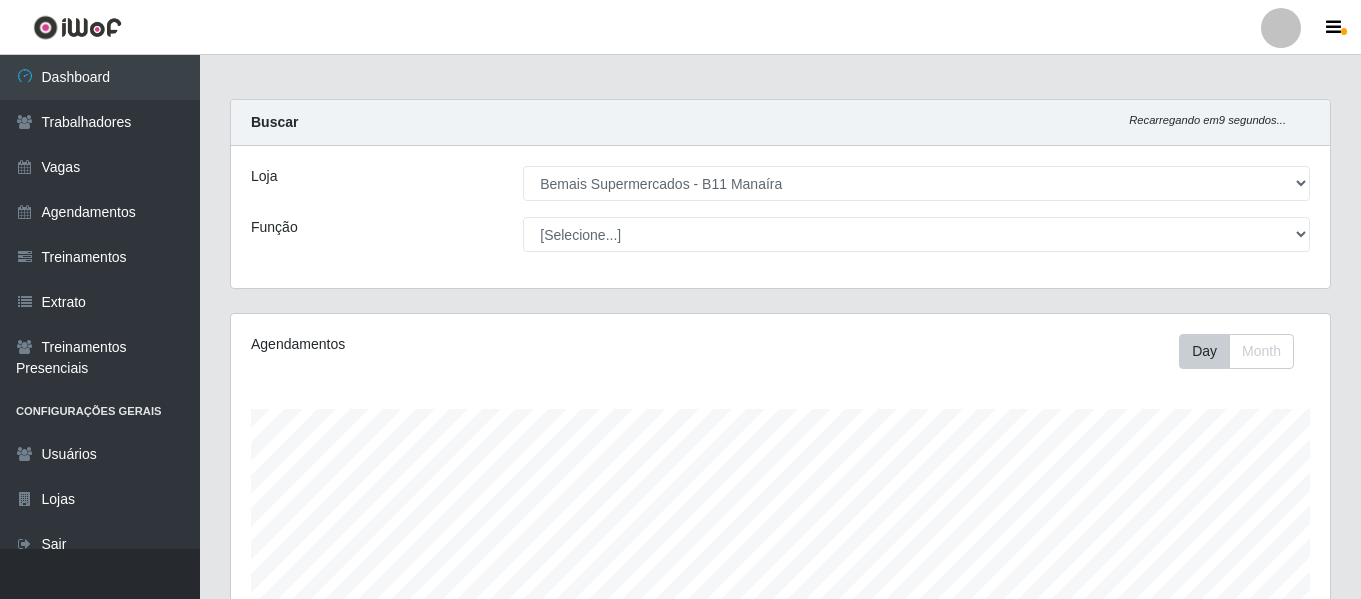 scroll, scrollTop: 0, scrollLeft: 0, axis: both 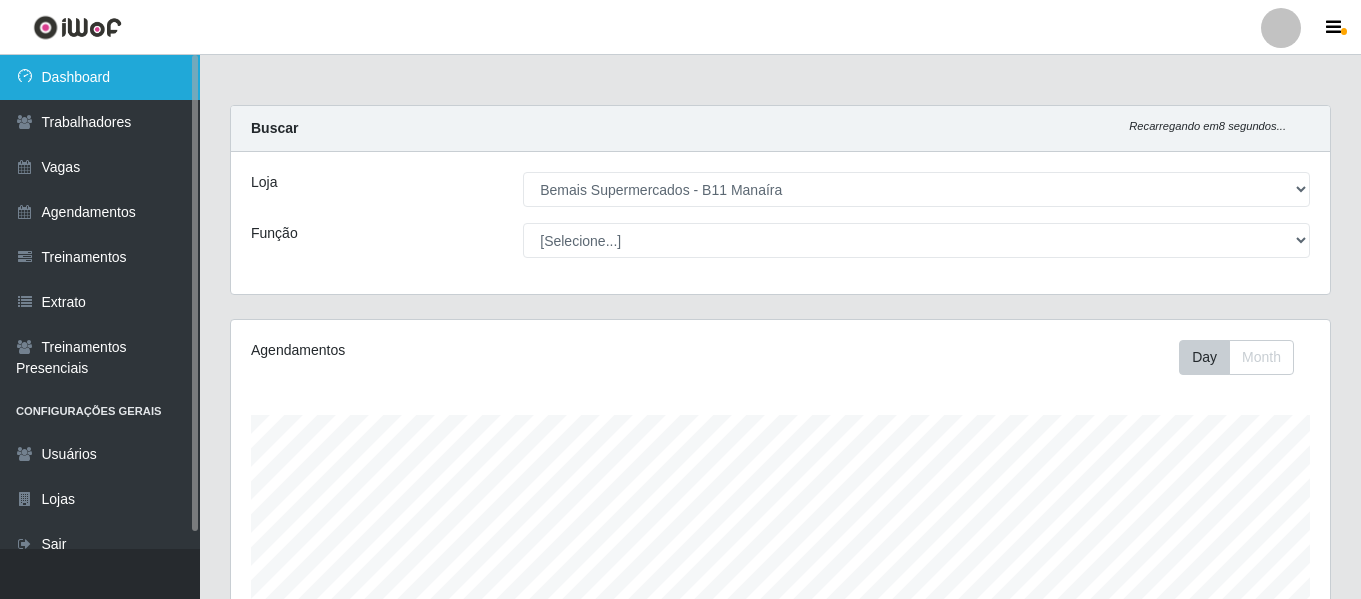 click on "Dashboard" at bounding box center [100, 77] 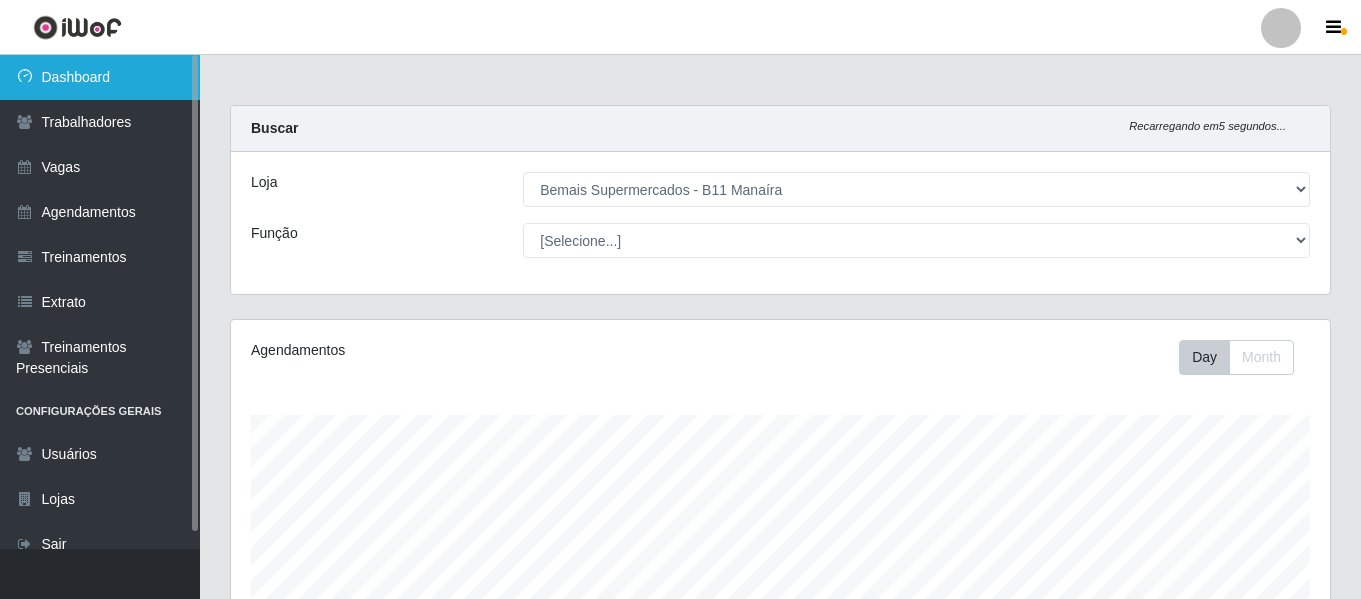 click on "Dashboard" at bounding box center [100, 77] 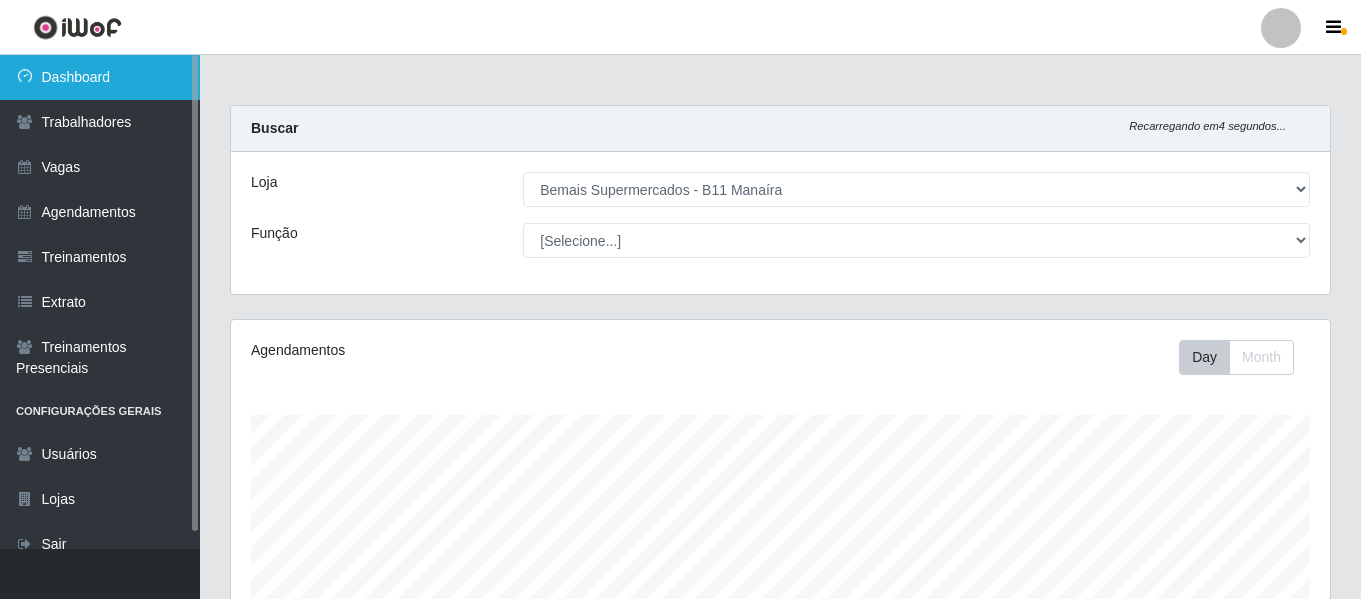 click on "Dashboard" at bounding box center (100, 77) 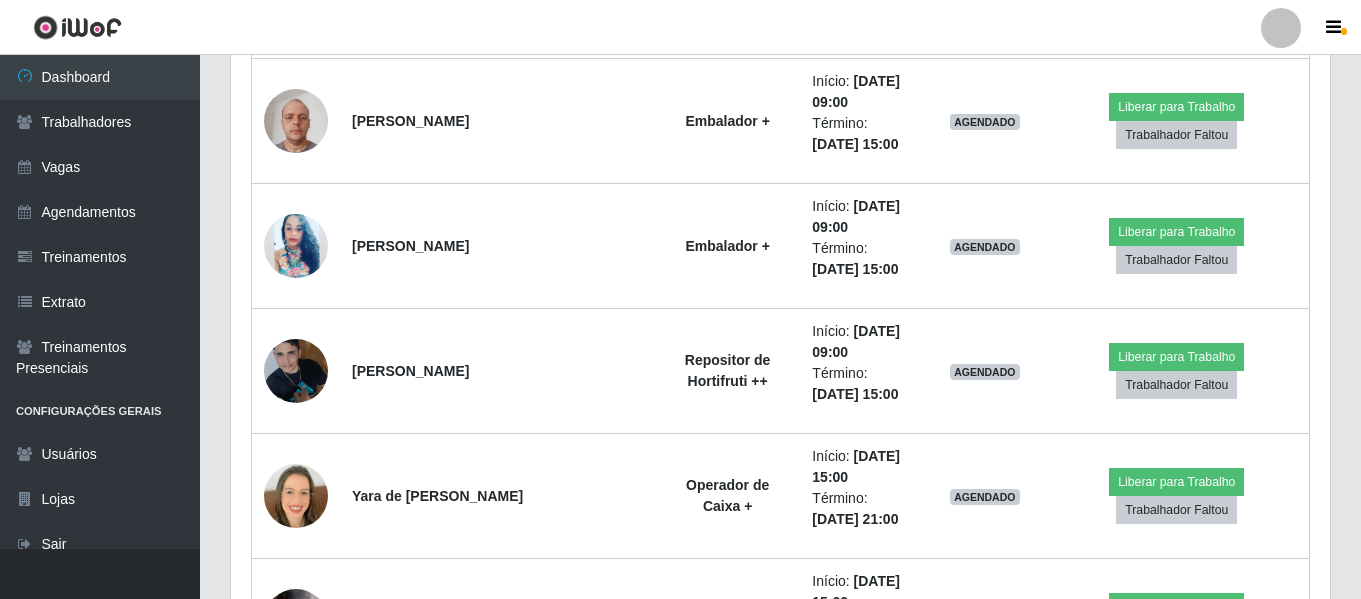 scroll, scrollTop: 898, scrollLeft: 0, axis: vertical 